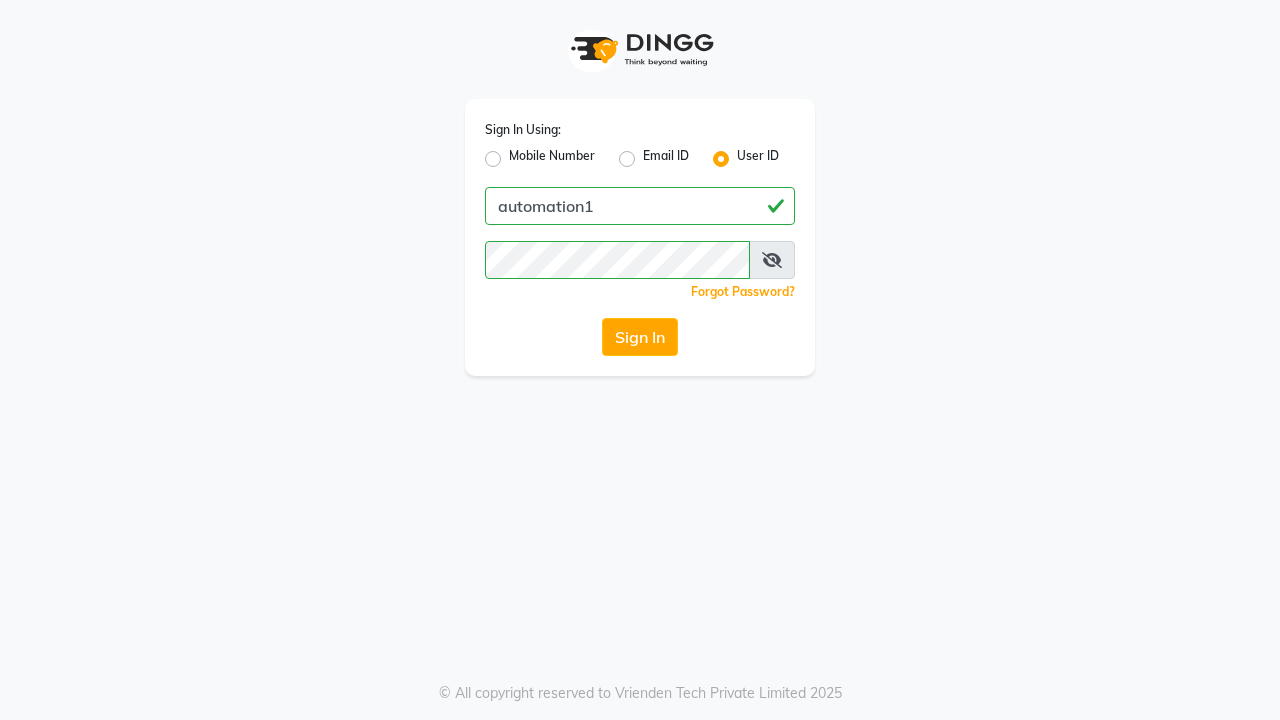 scroll, scrollTop: 0, scrollLeft: 0, axis: both 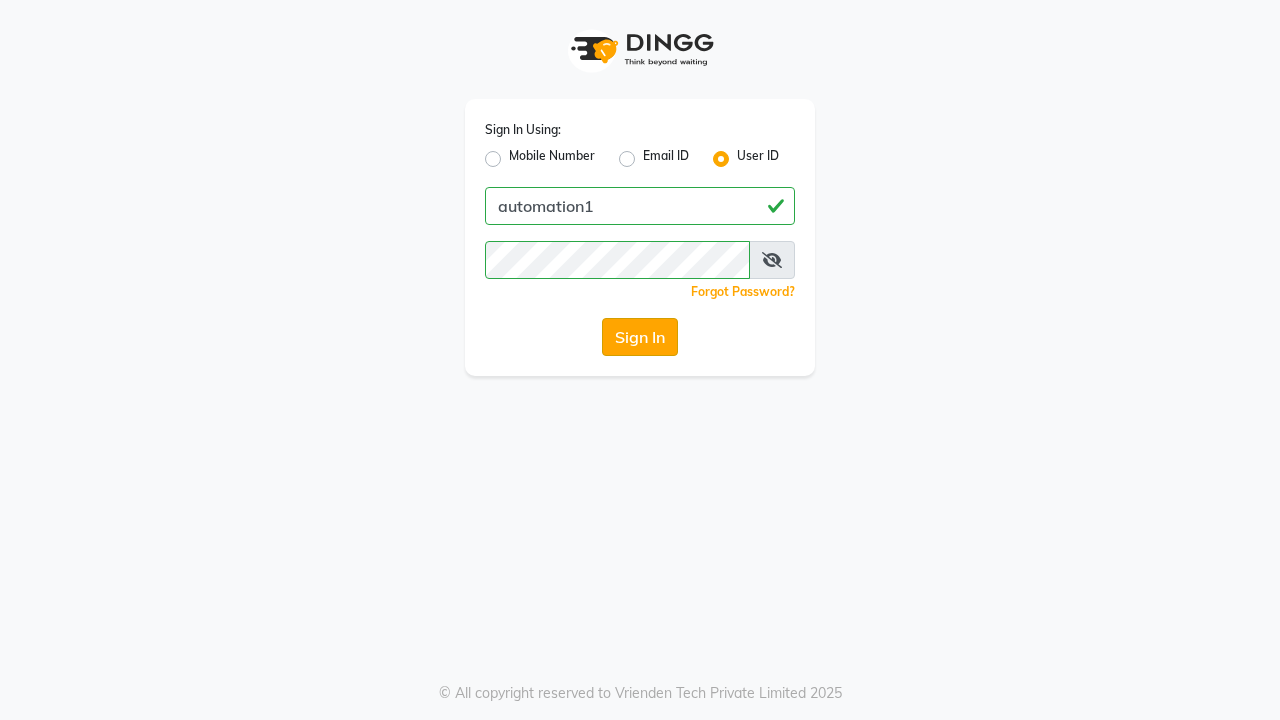click on "Sign In" 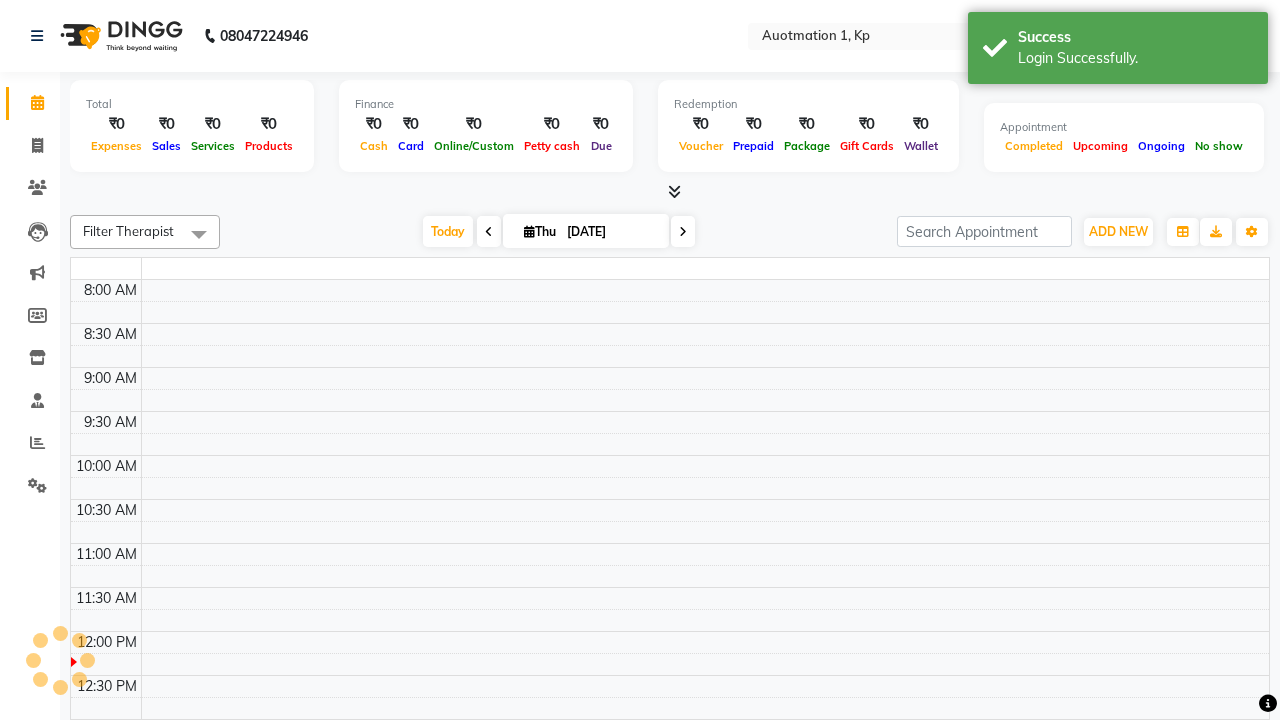 select on "en" 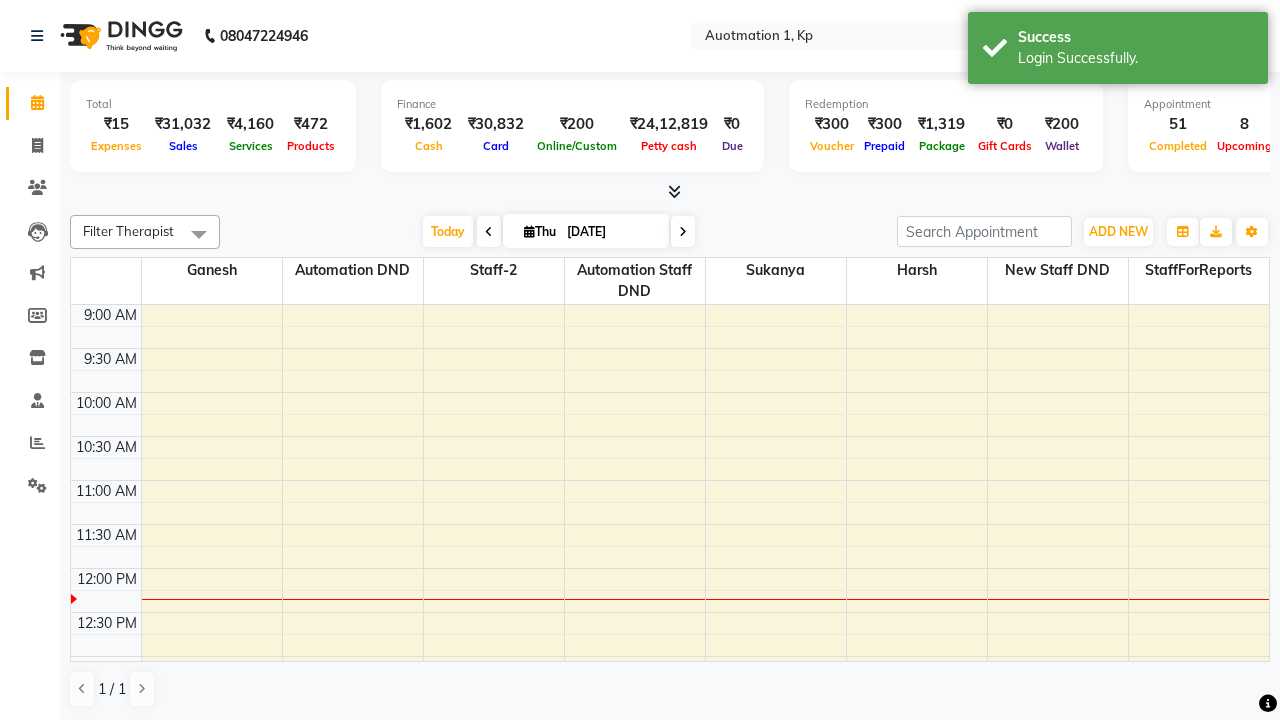 scroll, scrollTop: 0, scrollLeft: 0, axis: both 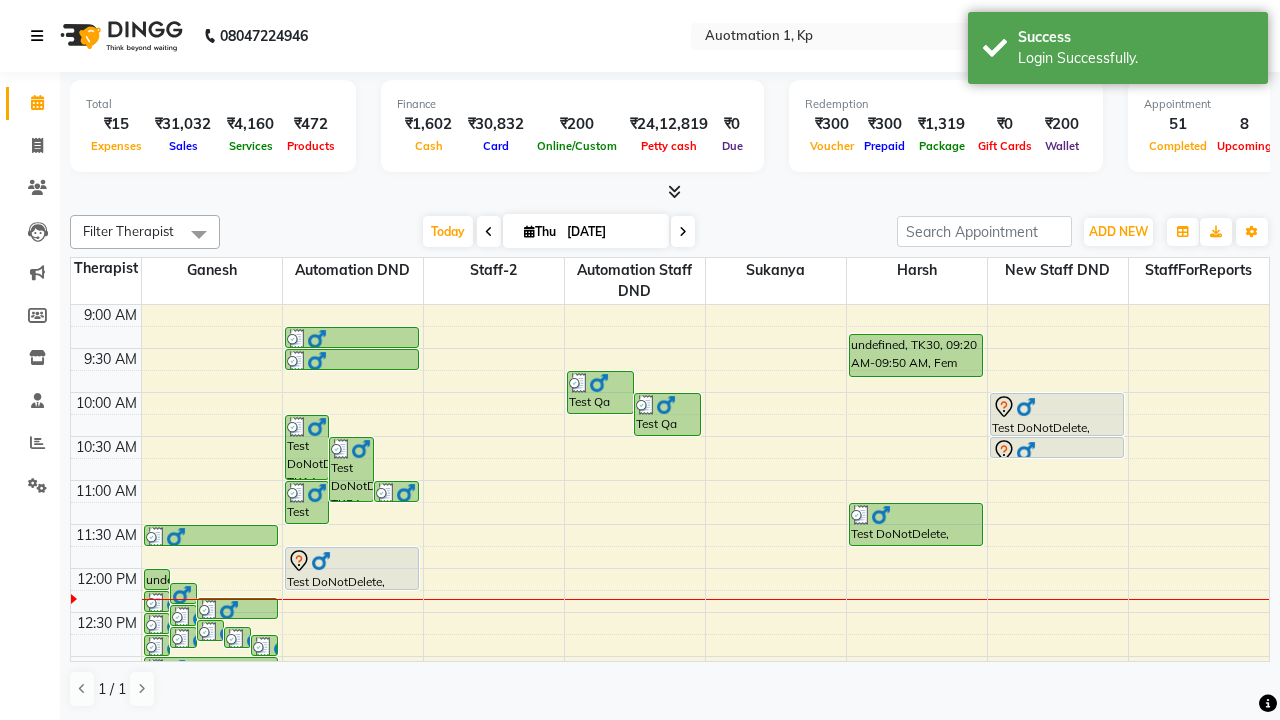 click at bounding box center (37, 36) 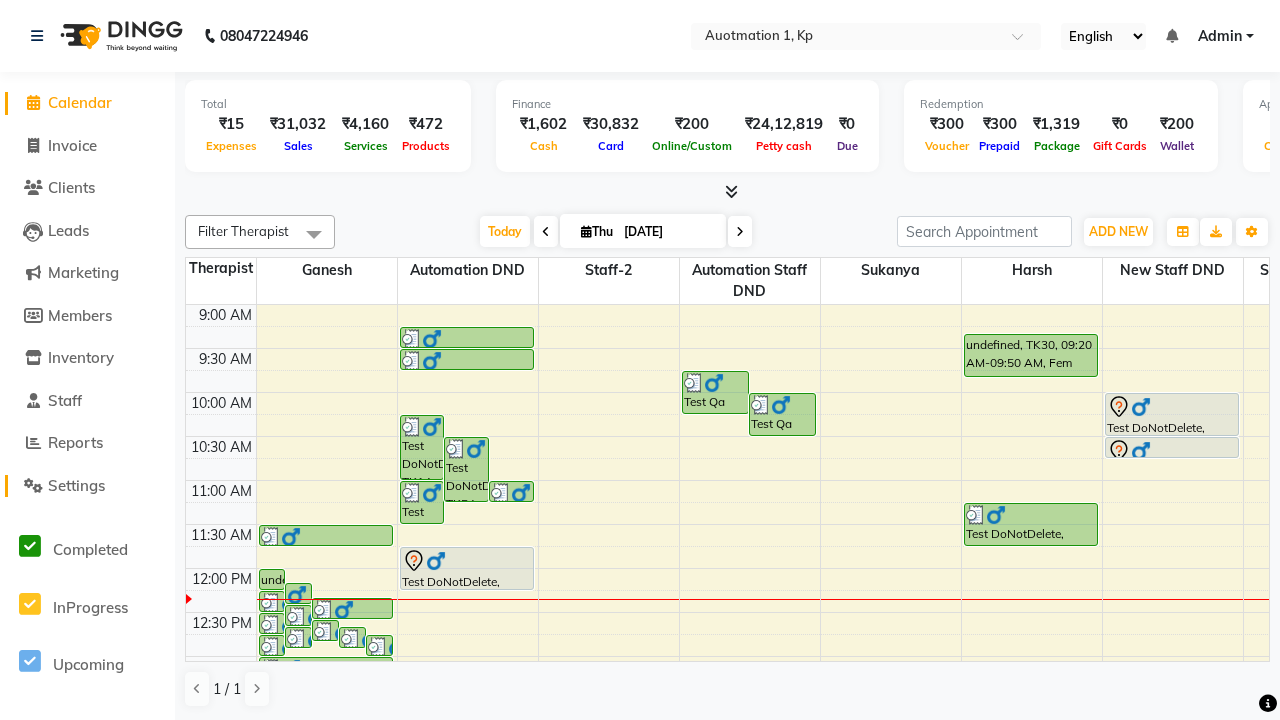 click on "Settings" 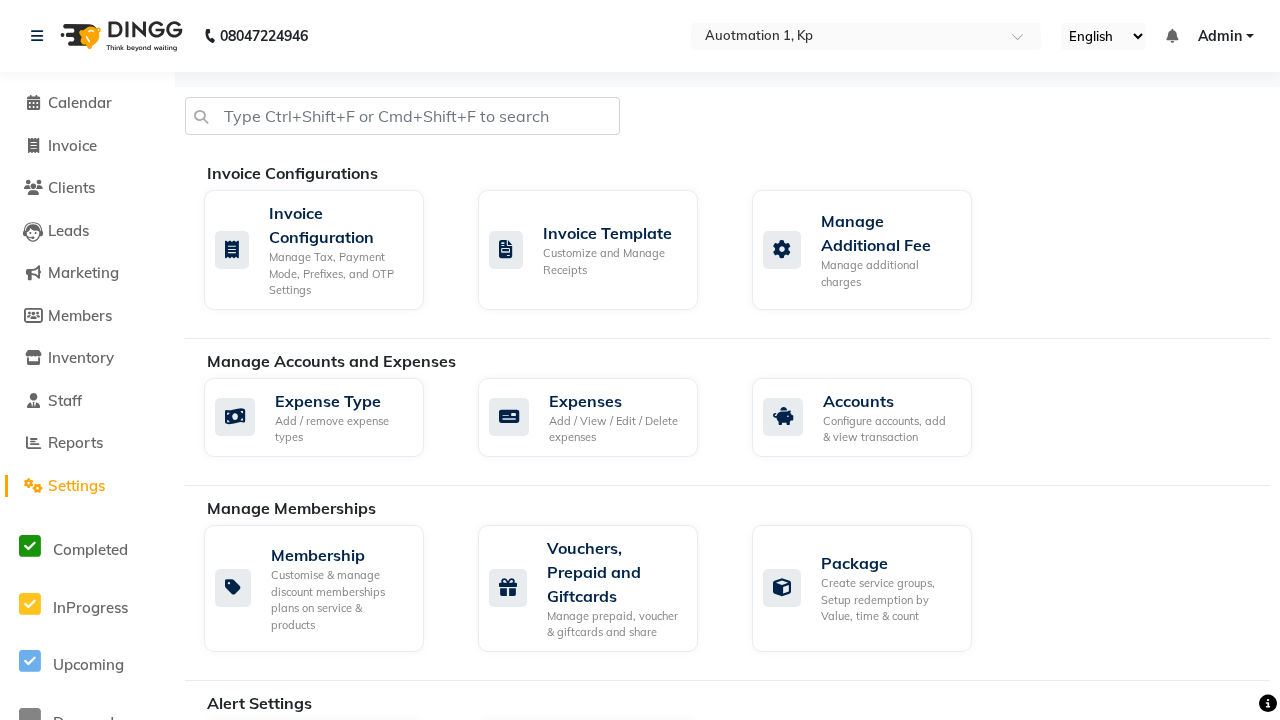 scroll, scrollTop: 599, scrollLeft: 0, axis: vertical 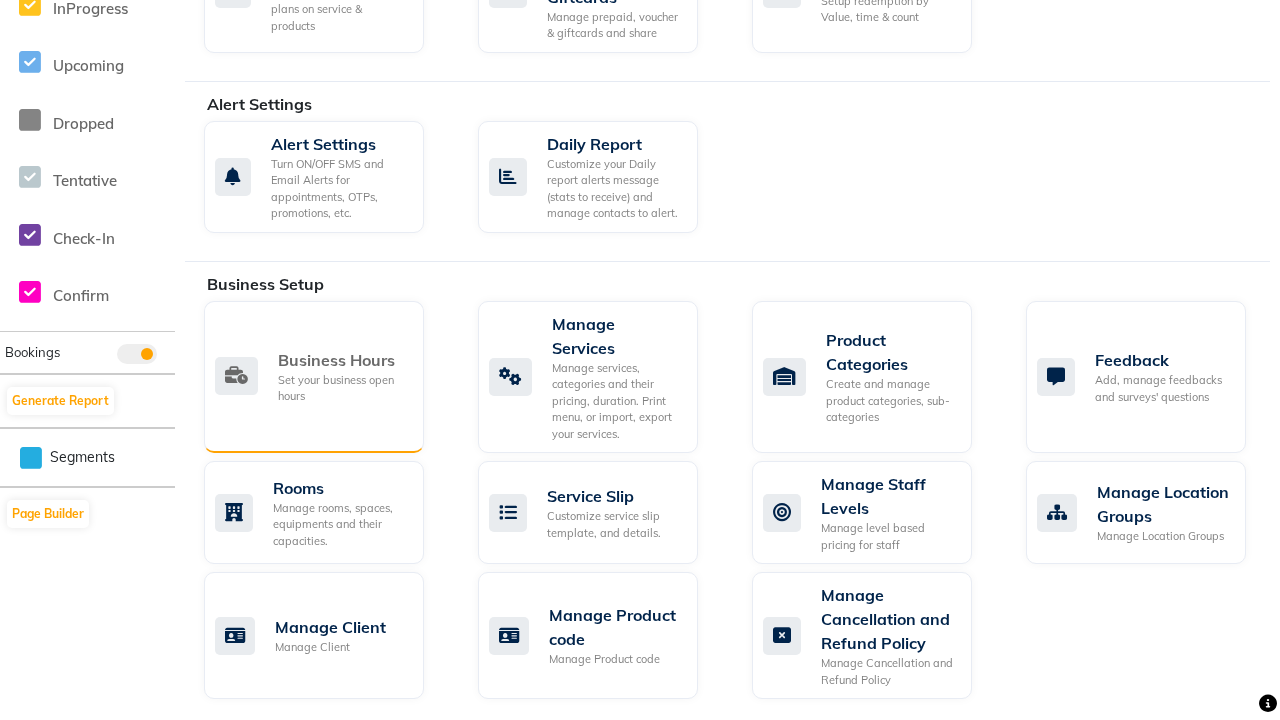 click on "Business Hours" 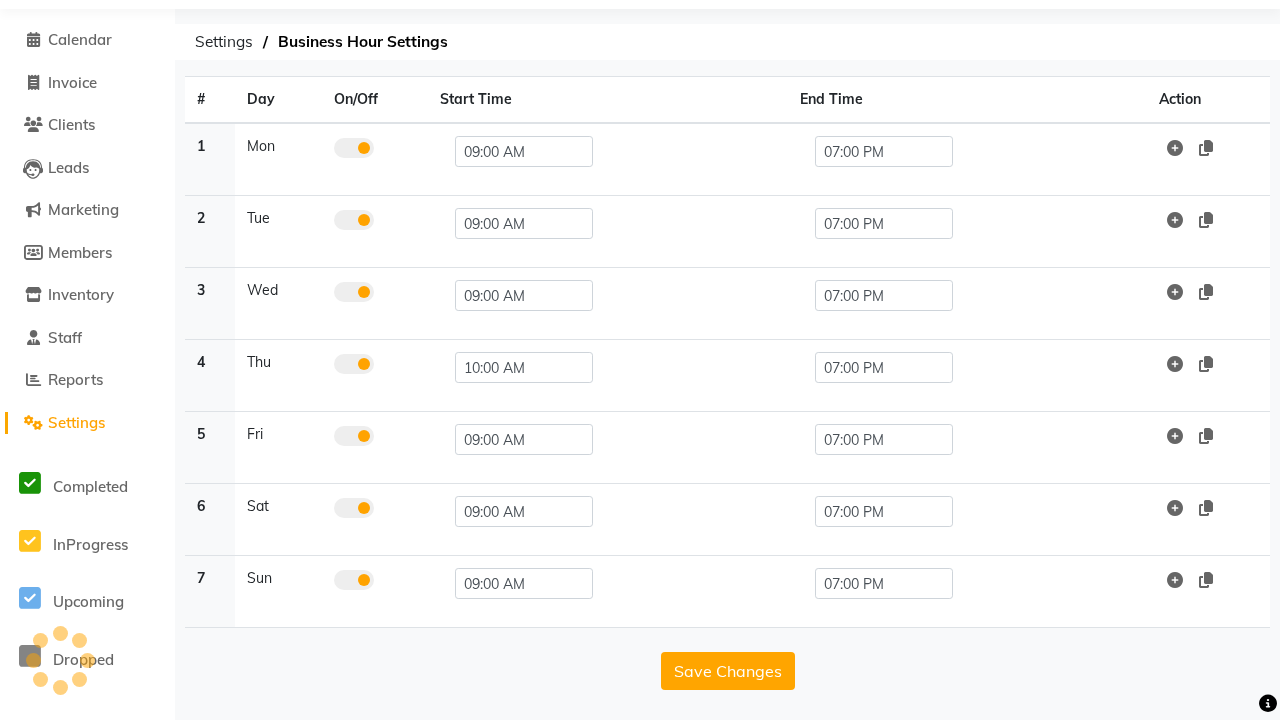 scroll, scrollTop: 0, scrollLeft: 0, axis: both 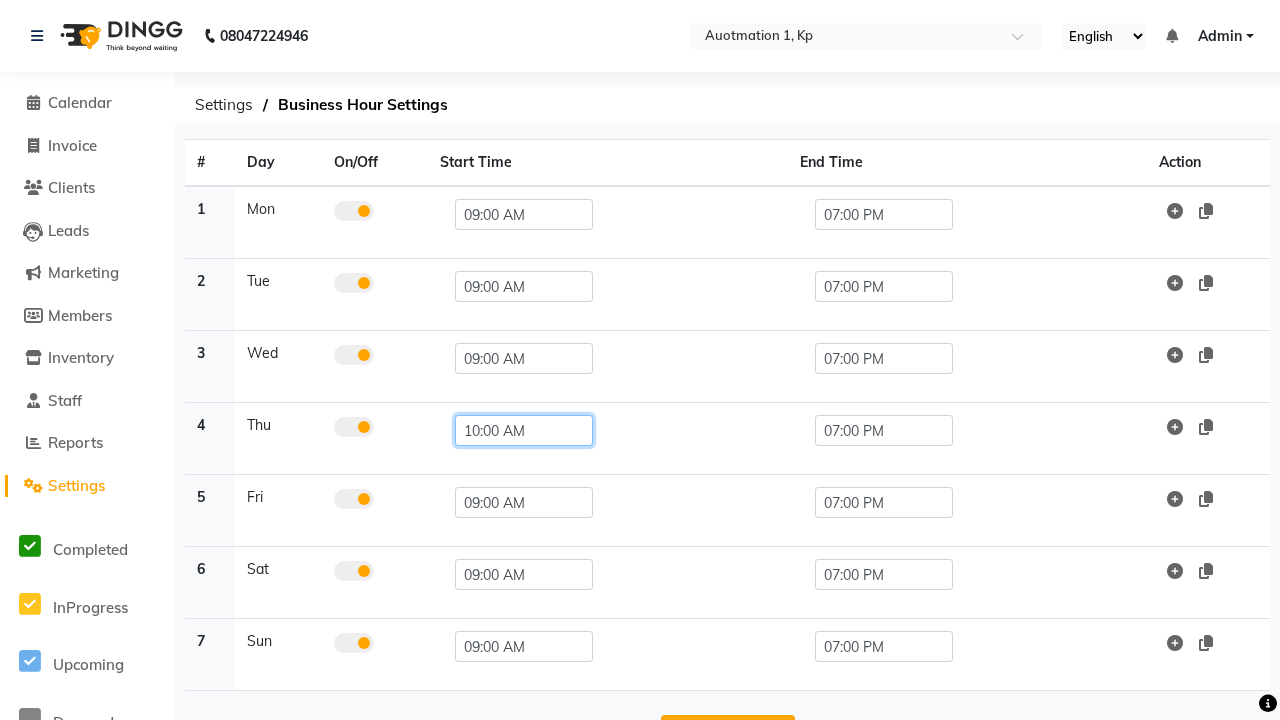 click on "10:00 AM" 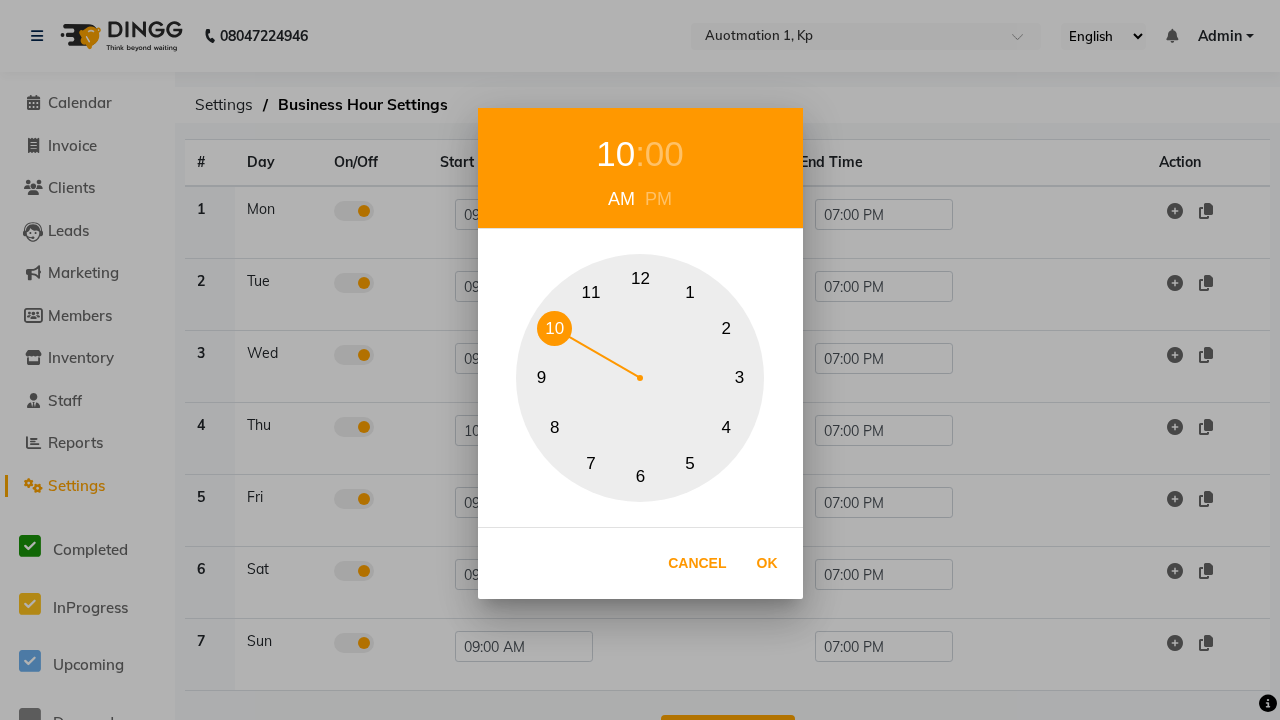 click on "10" at bounding box center [554, 328] 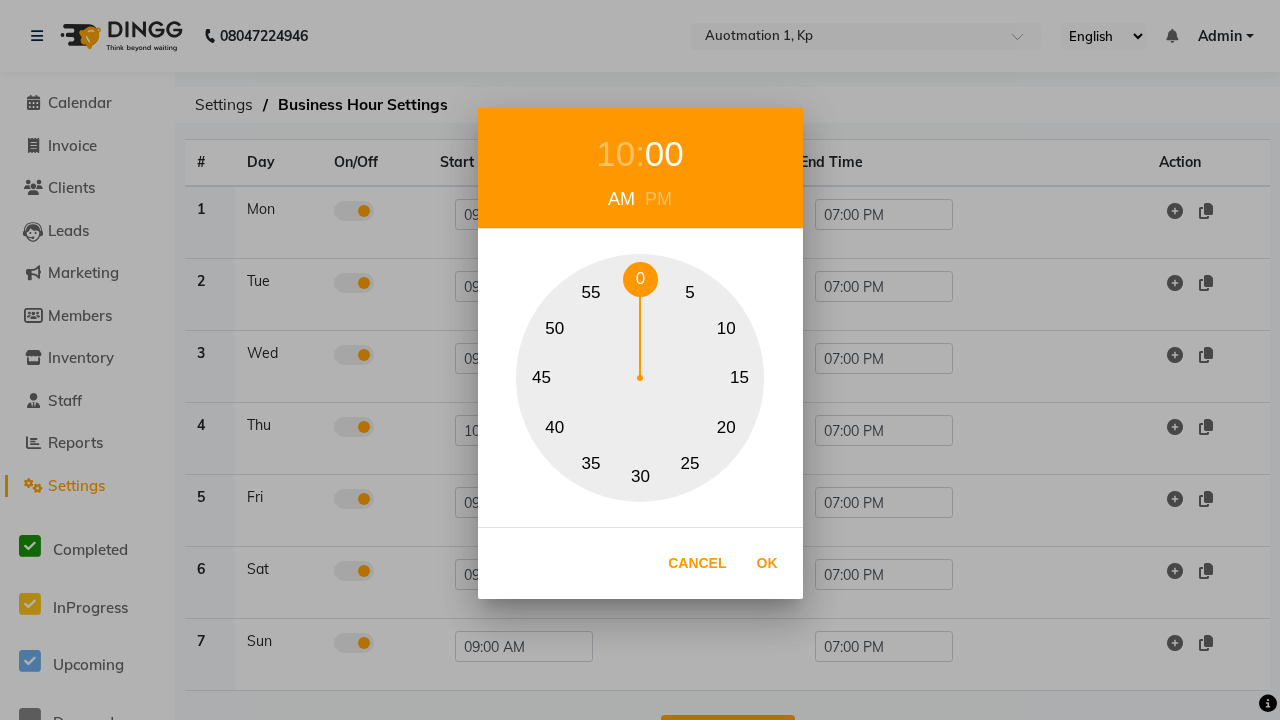 click on "0" at bounding box center (640, 279) 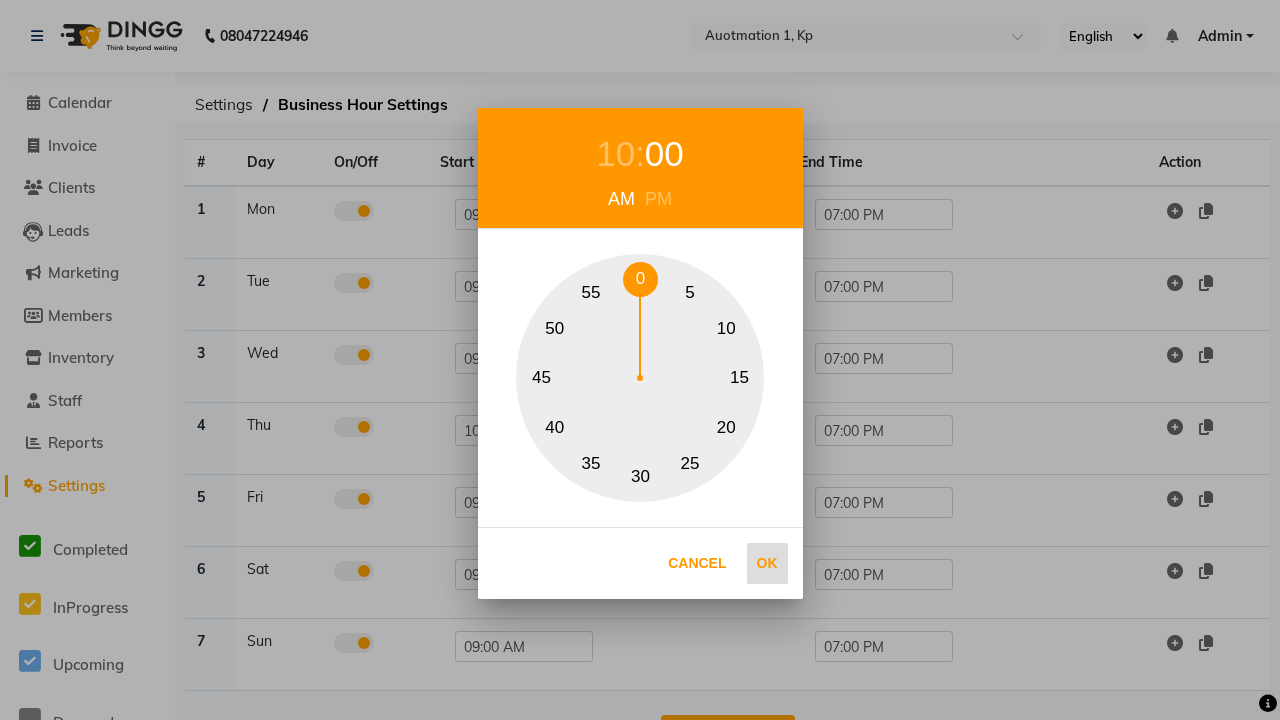 click on "Ok" at bounding box center (767, 563) 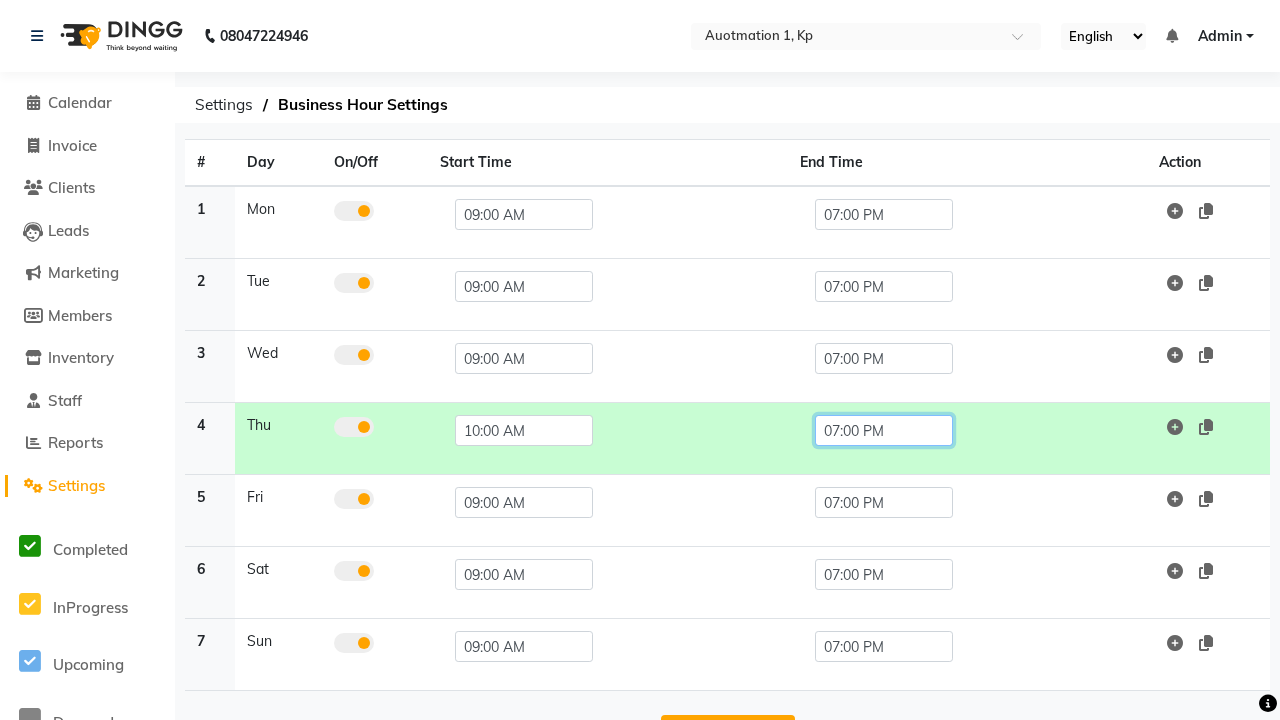 click on "07:00 PM" 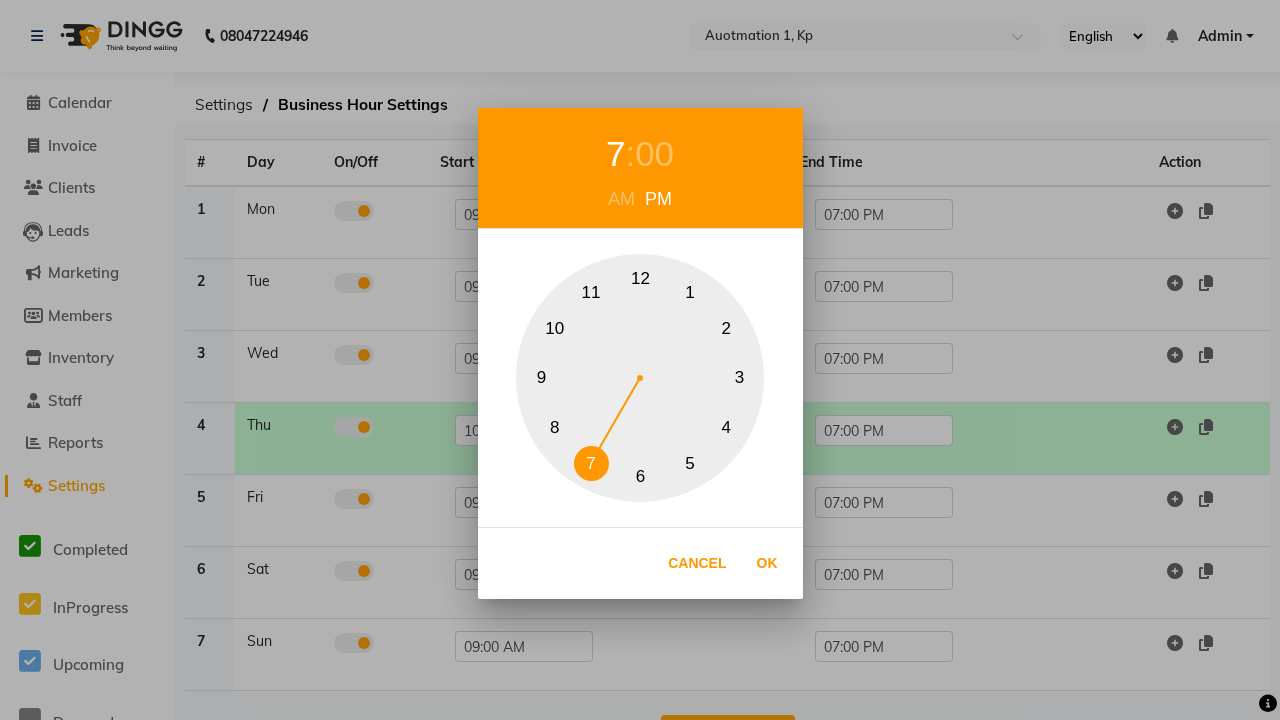 click on "10" at bounding box center (554, 328) 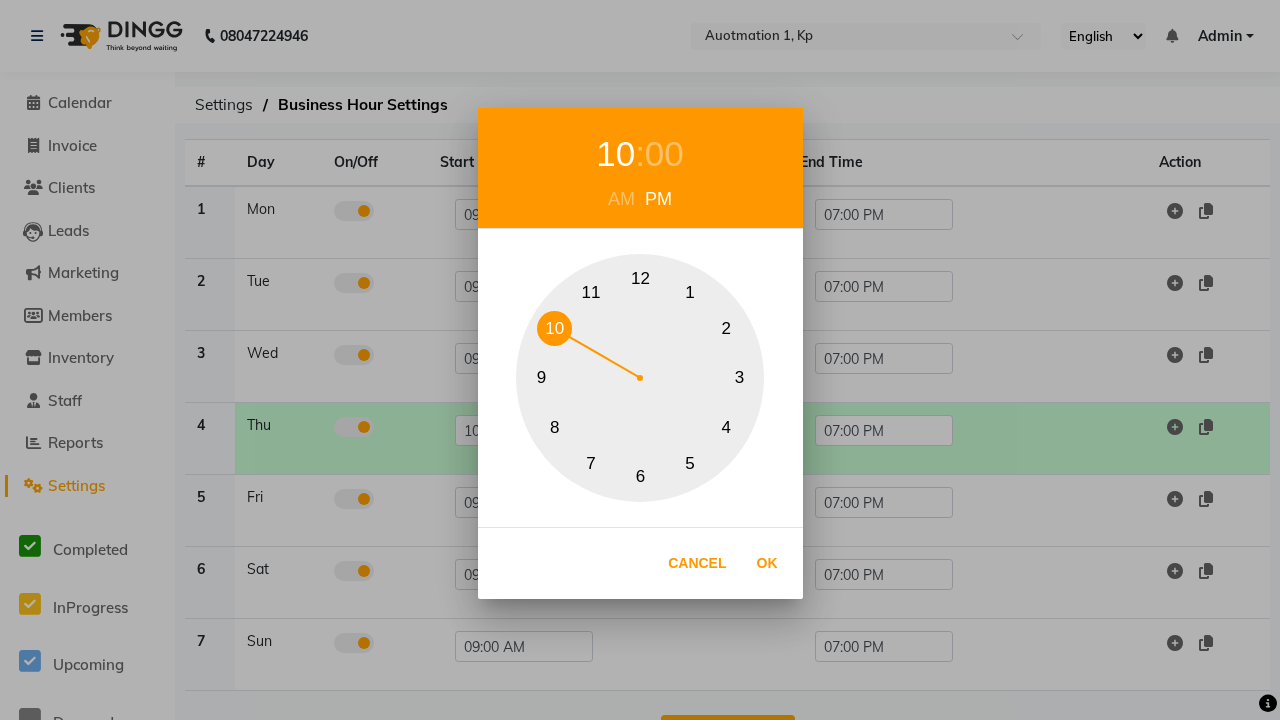 click on "00" at bounding box center [664, 154] 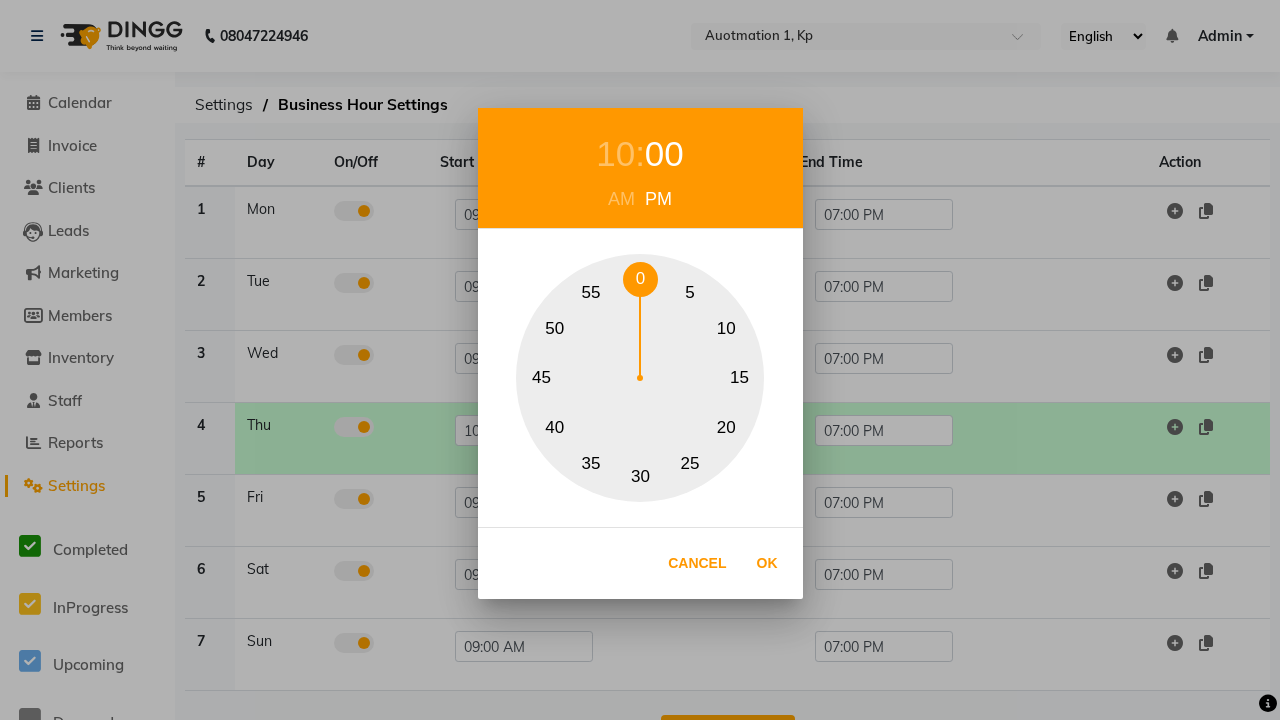click on "0" at bounding box center [640, 279] 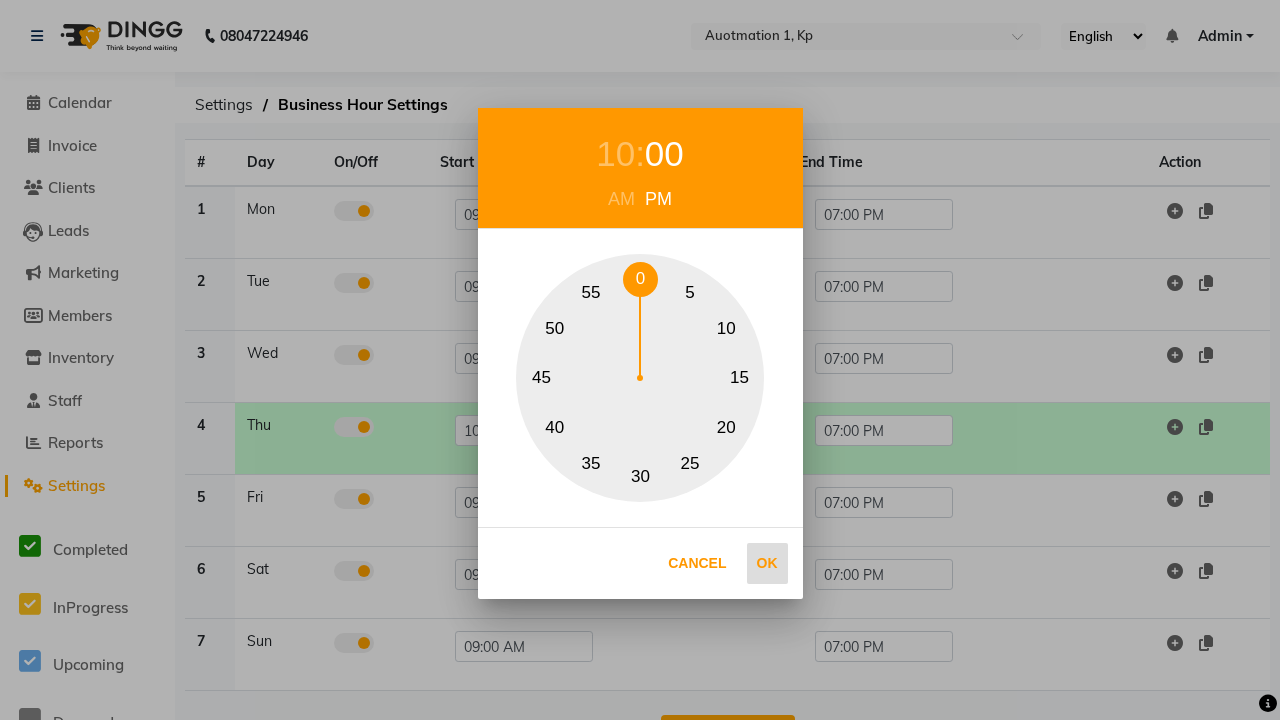 click on "Ok" at bounding box center [767, 563] 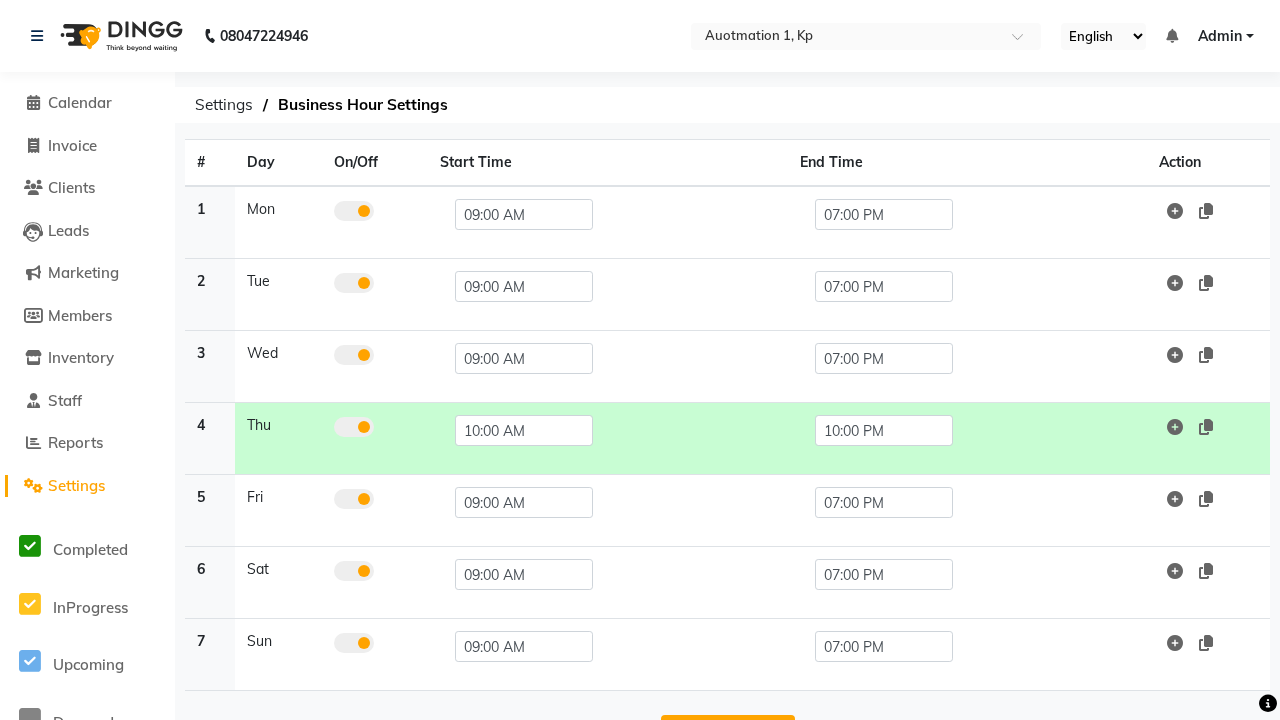 scroll, scrollTop: 33, scrollLeft: 0, axis: vertical 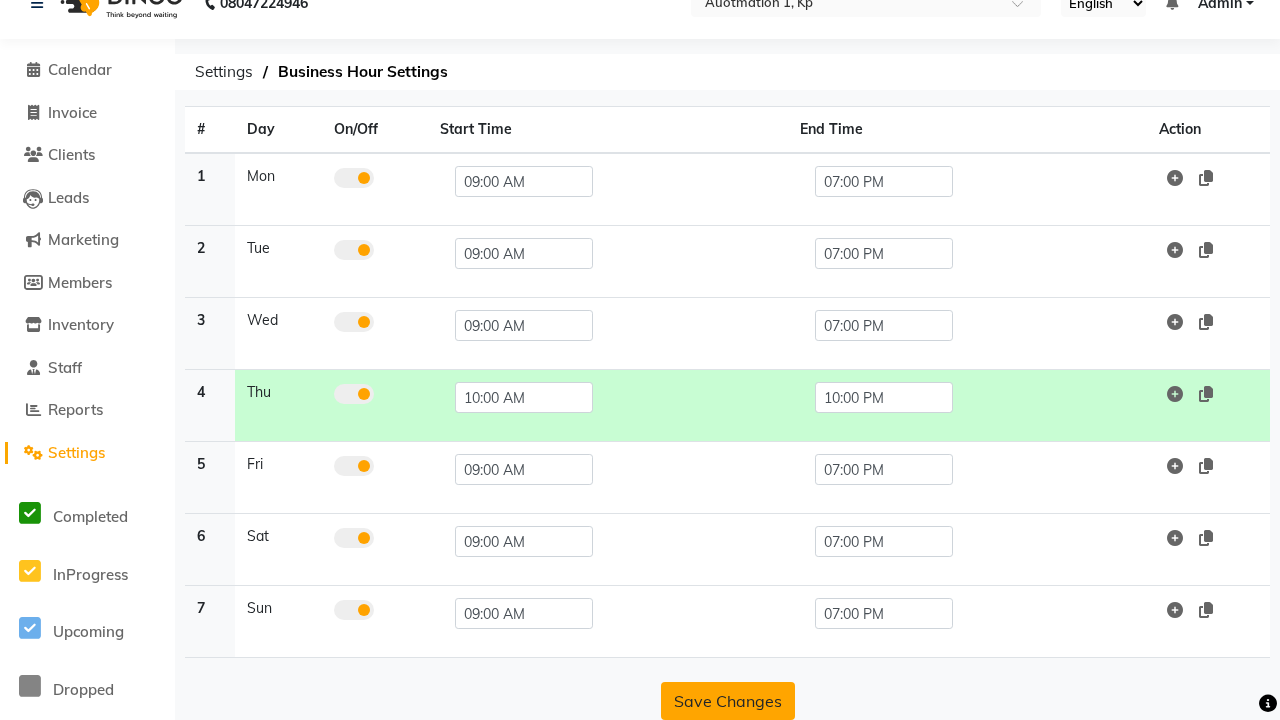 click on "Save Changes" 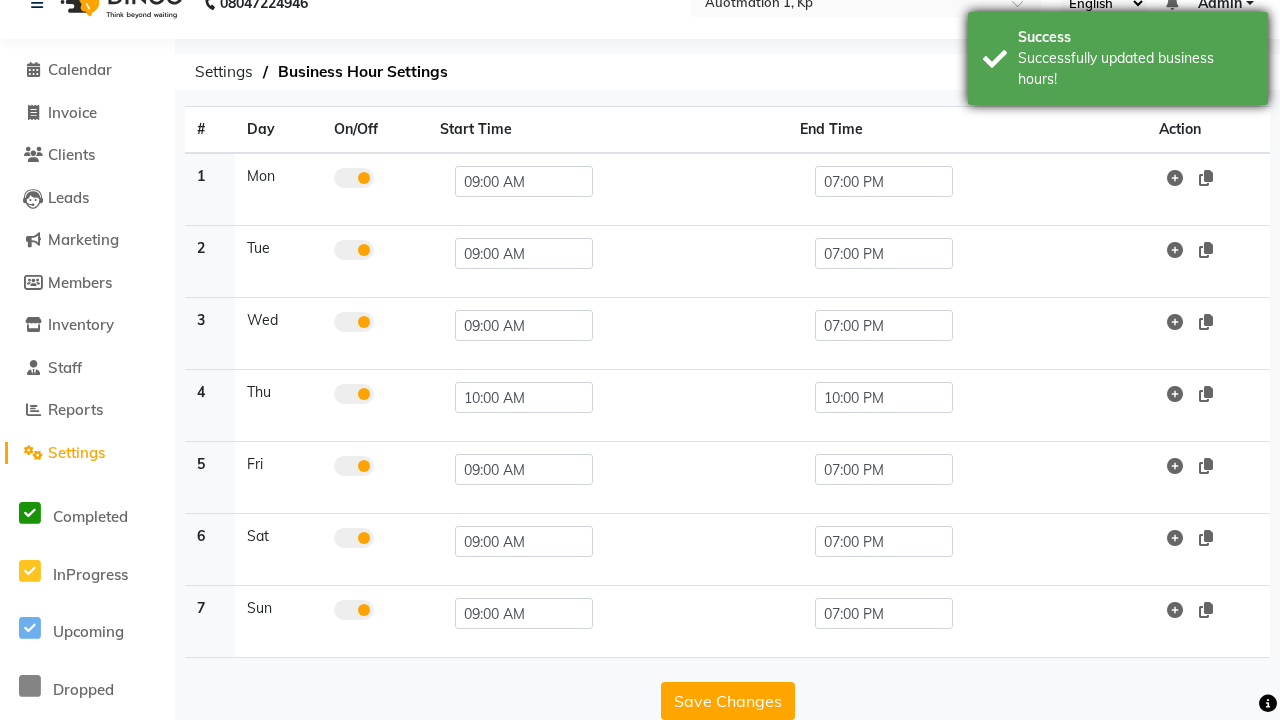 click on "Successfully updated business hours!" at bounding box center (1135, 69) 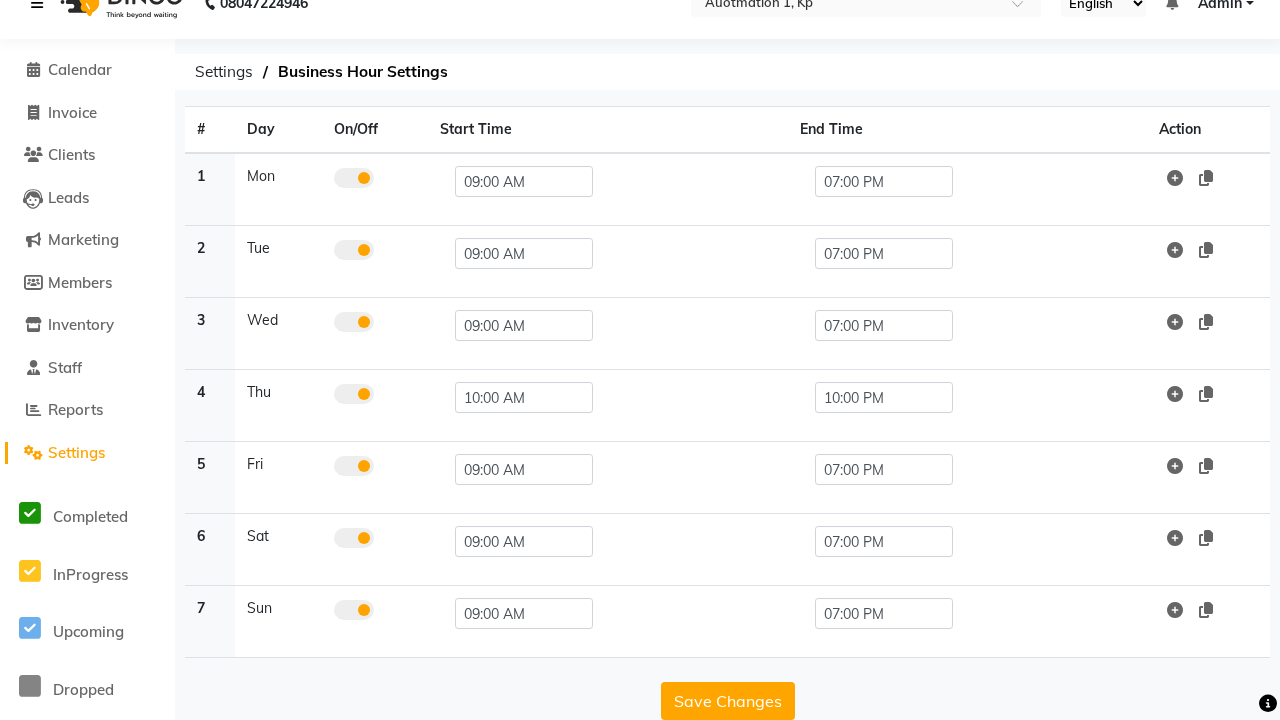 click at bounding box center [37, 3] 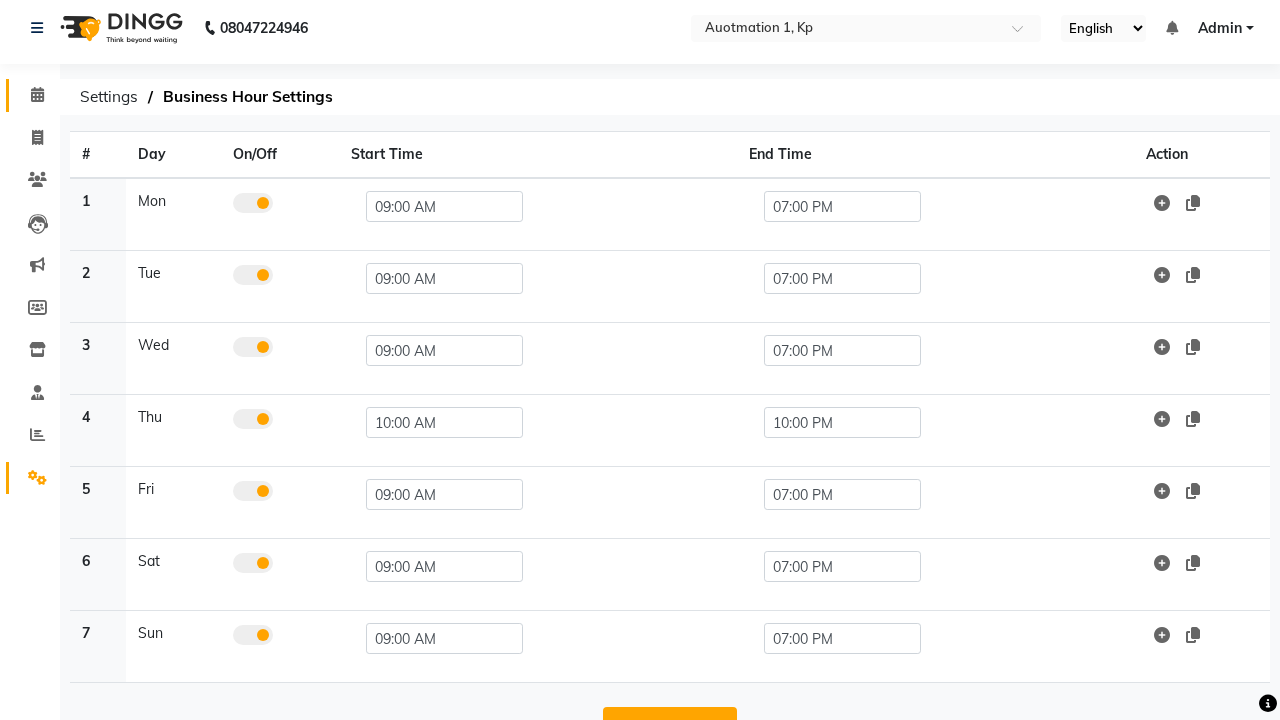 click 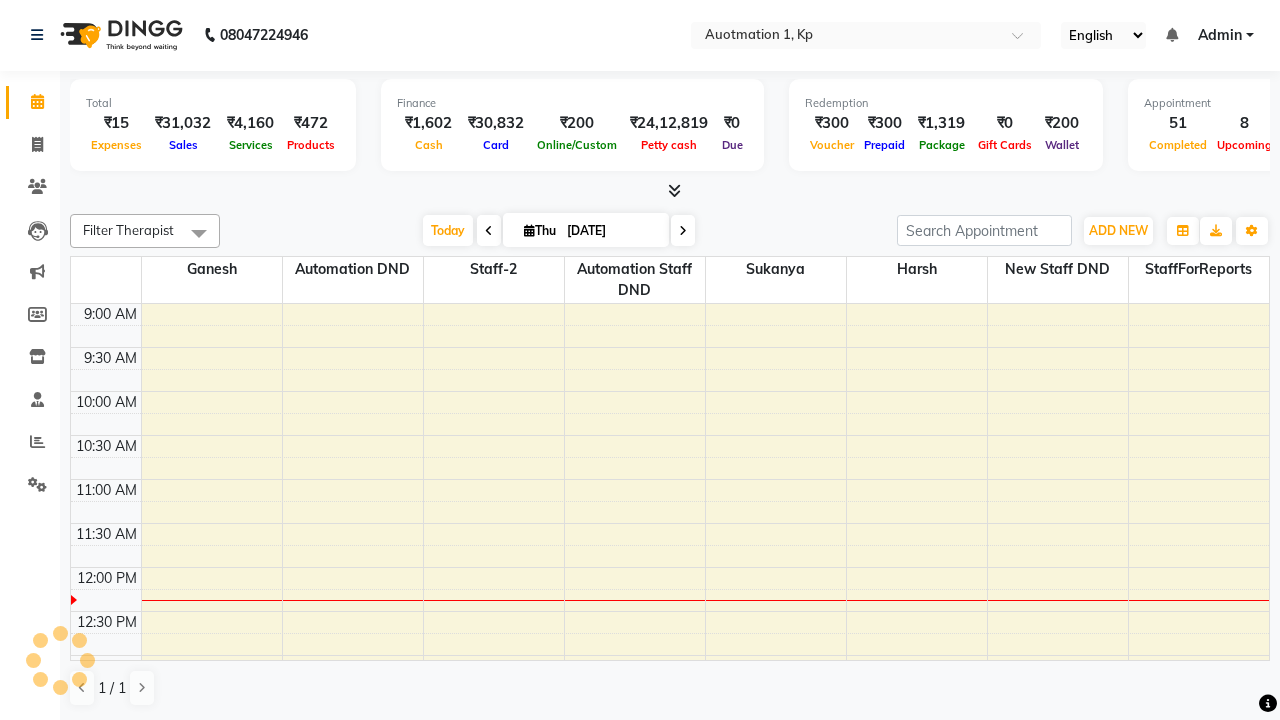 scroll, scrollTop: 0, scrollLeft: 0, axis: both 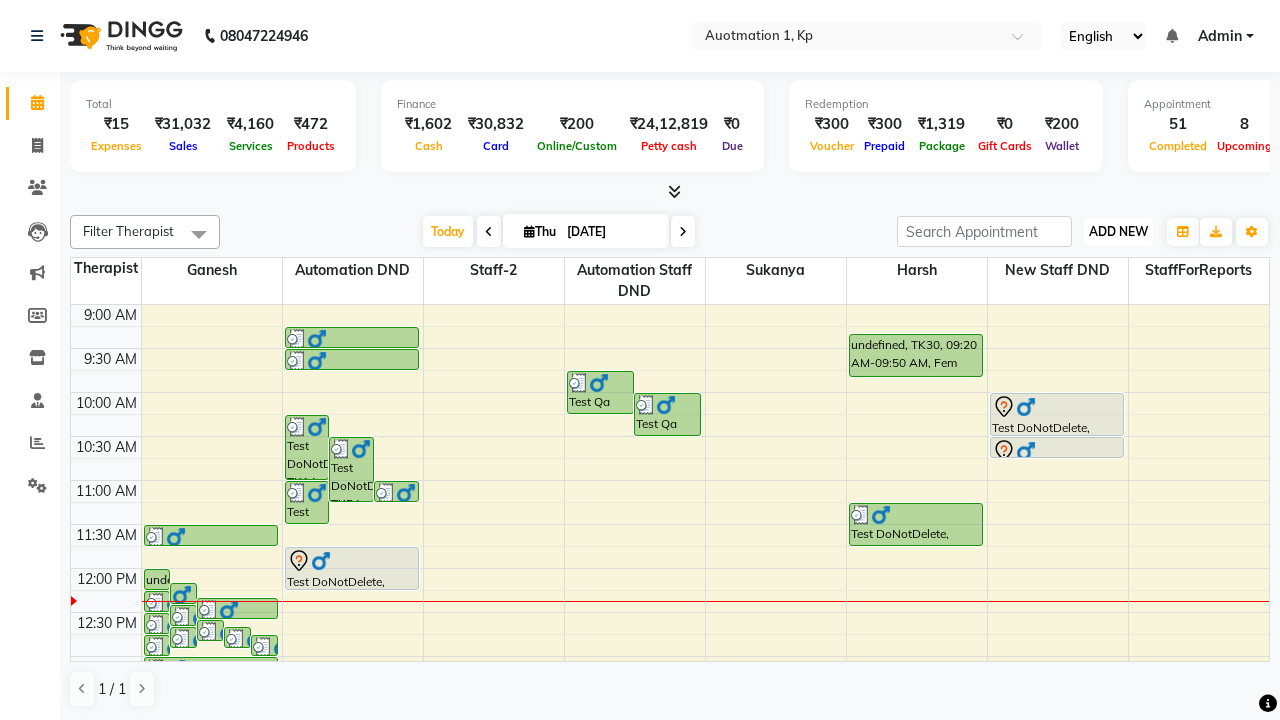 click on "ADD NEW" at bounding box center [1118, 231] 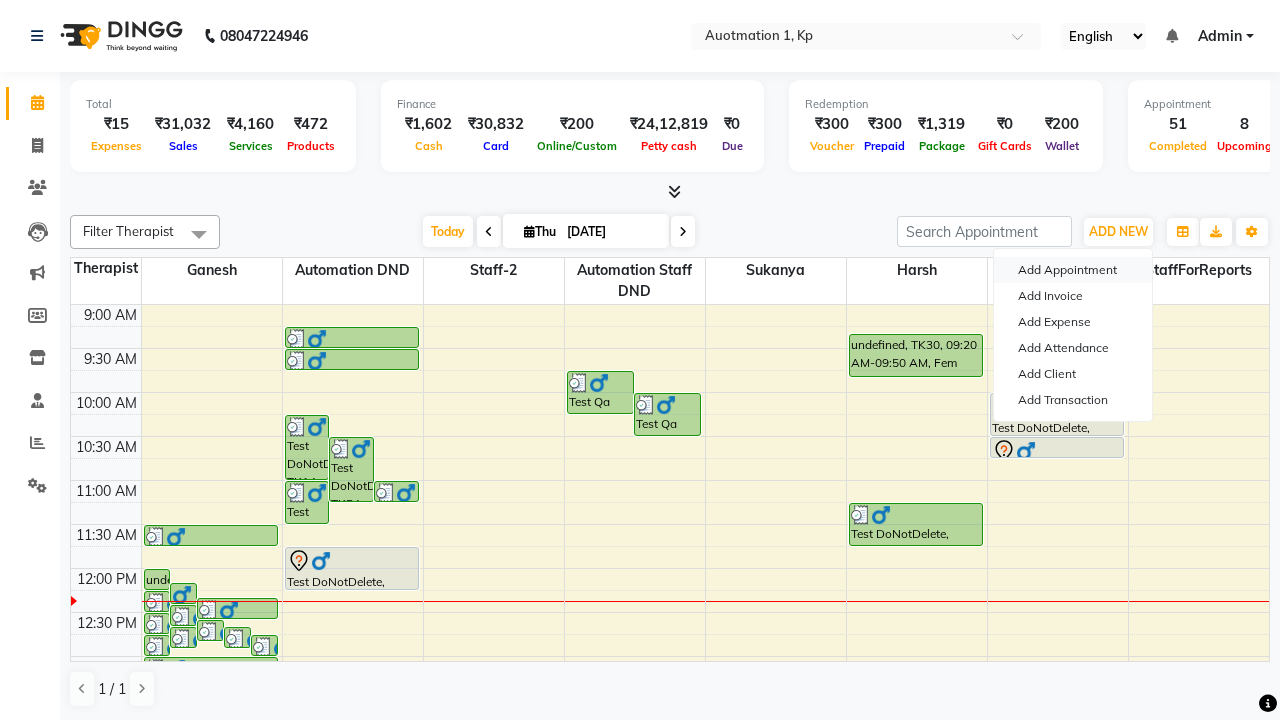 click on "Add Appointment" at bounding box center (1073, 270) 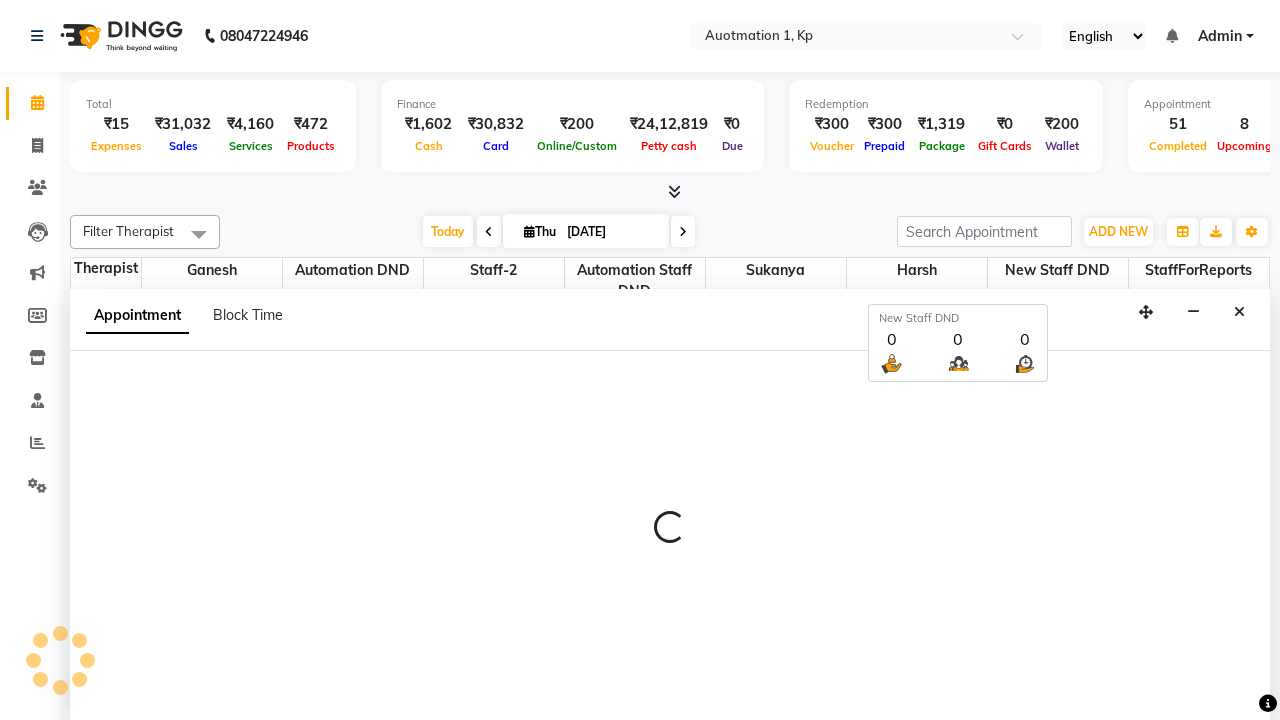 select on "tentative" 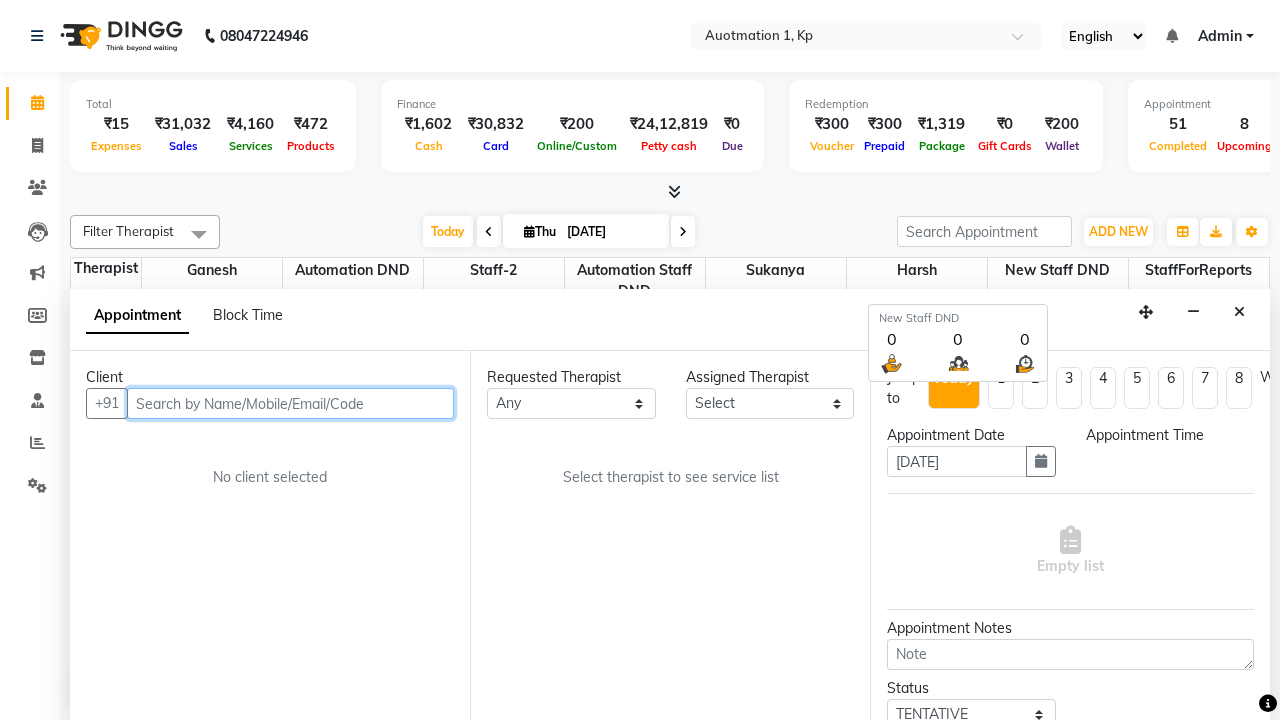 select on "600" 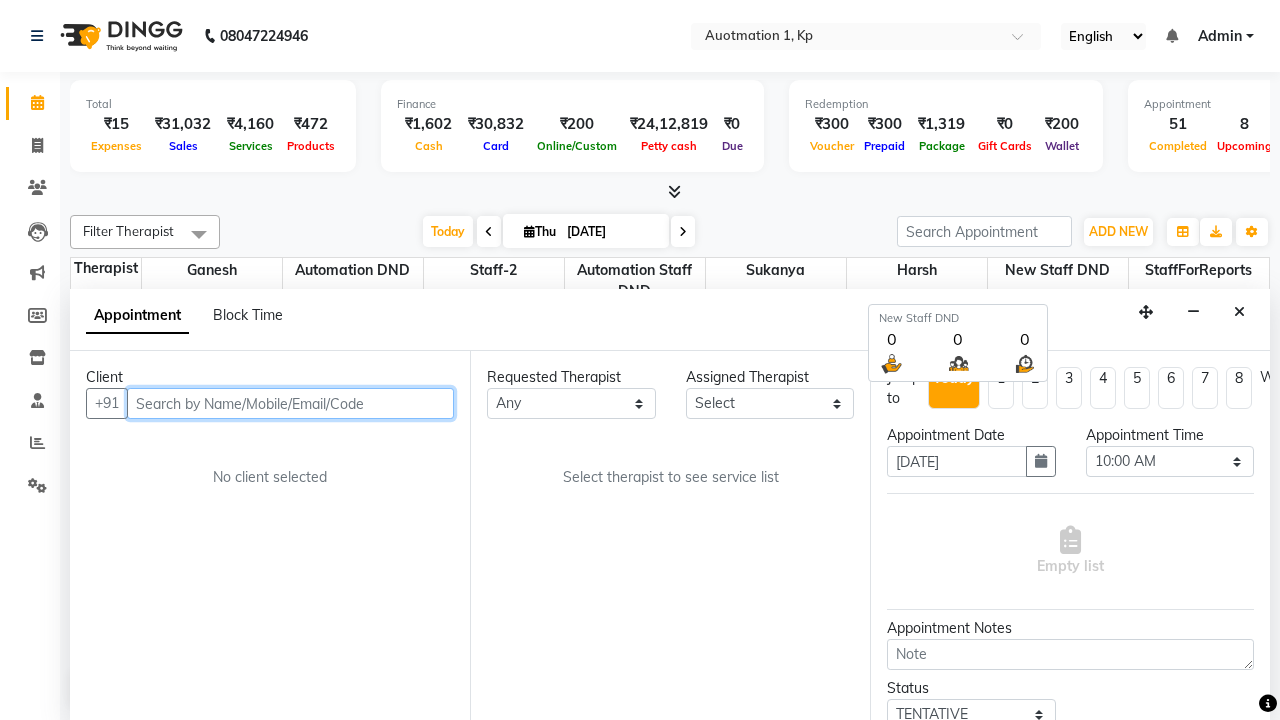 scroll, scrollTop: 1, scrollLeft: 0, axis: vertical 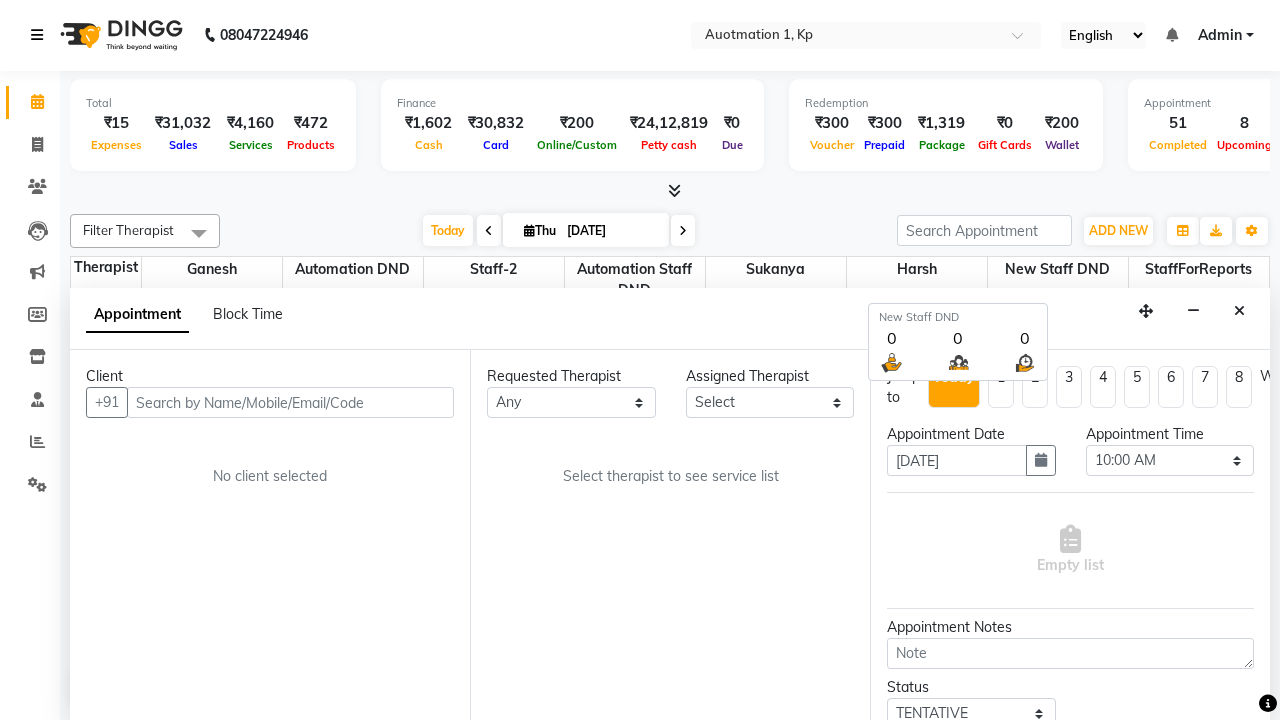 click at bounding box center (37, 35) 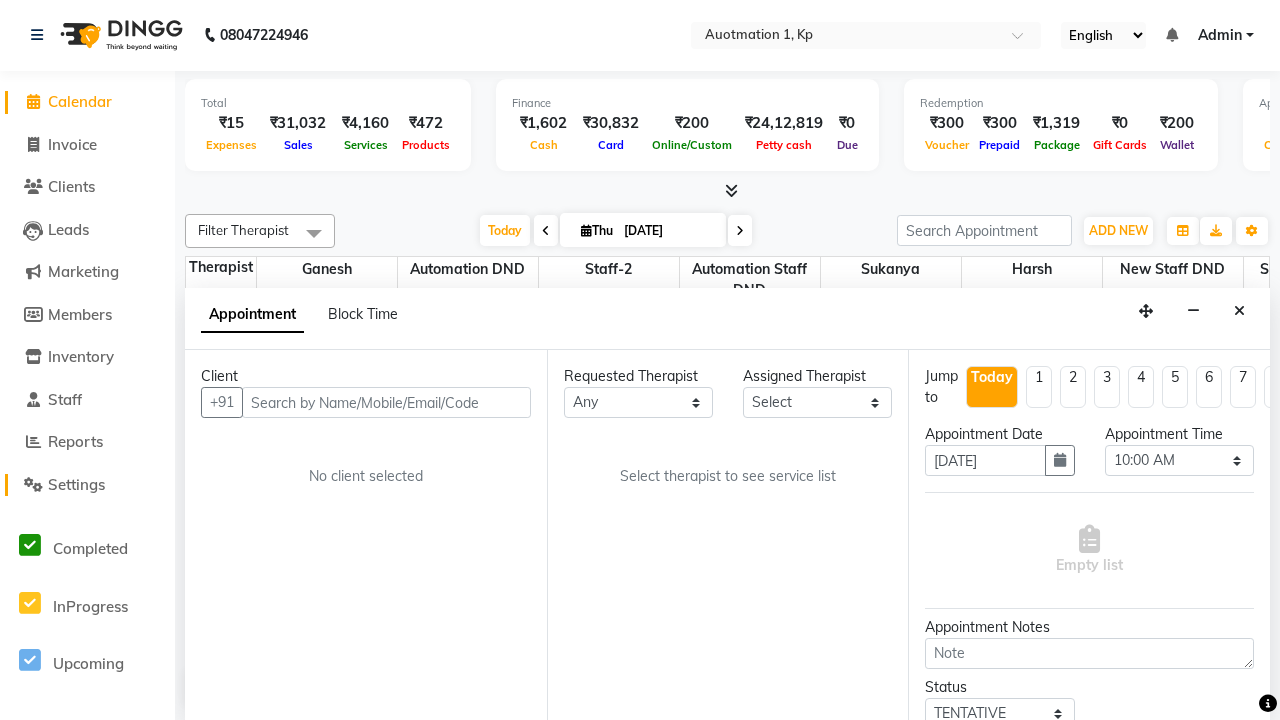 click on "Settings" 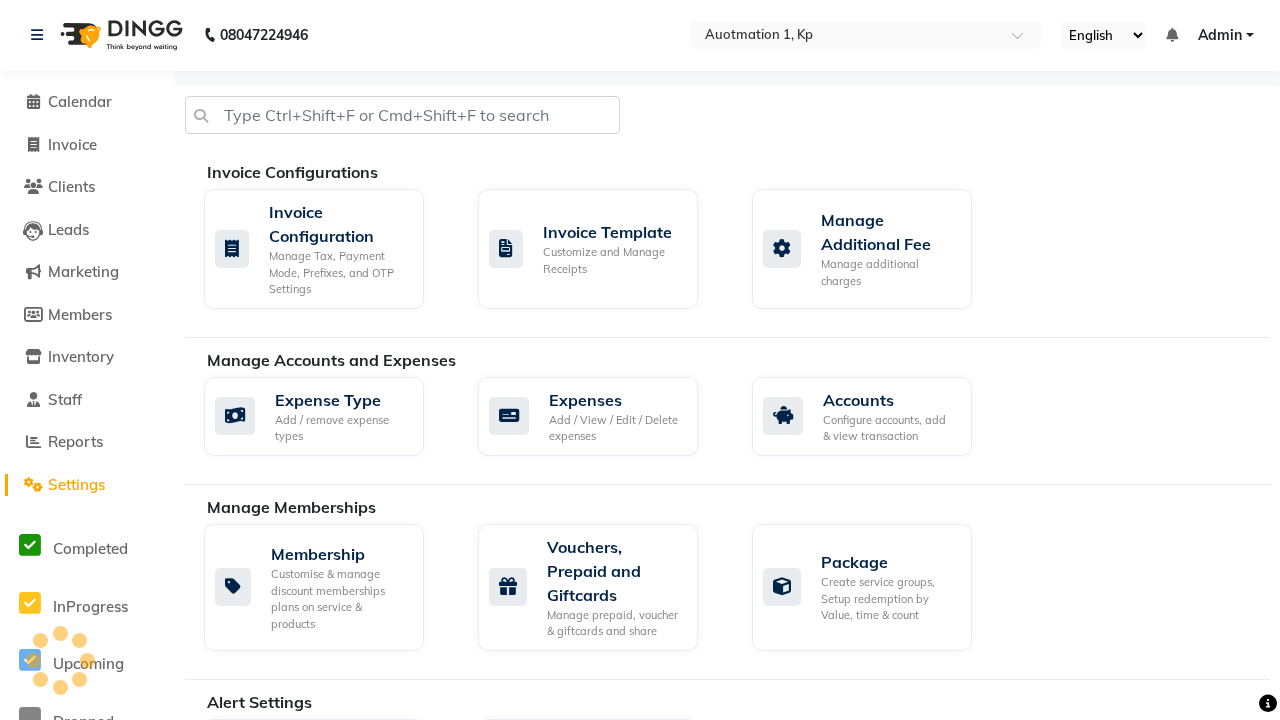 scroll, scrollTop: 0, scrollLeft: 0, axis: both 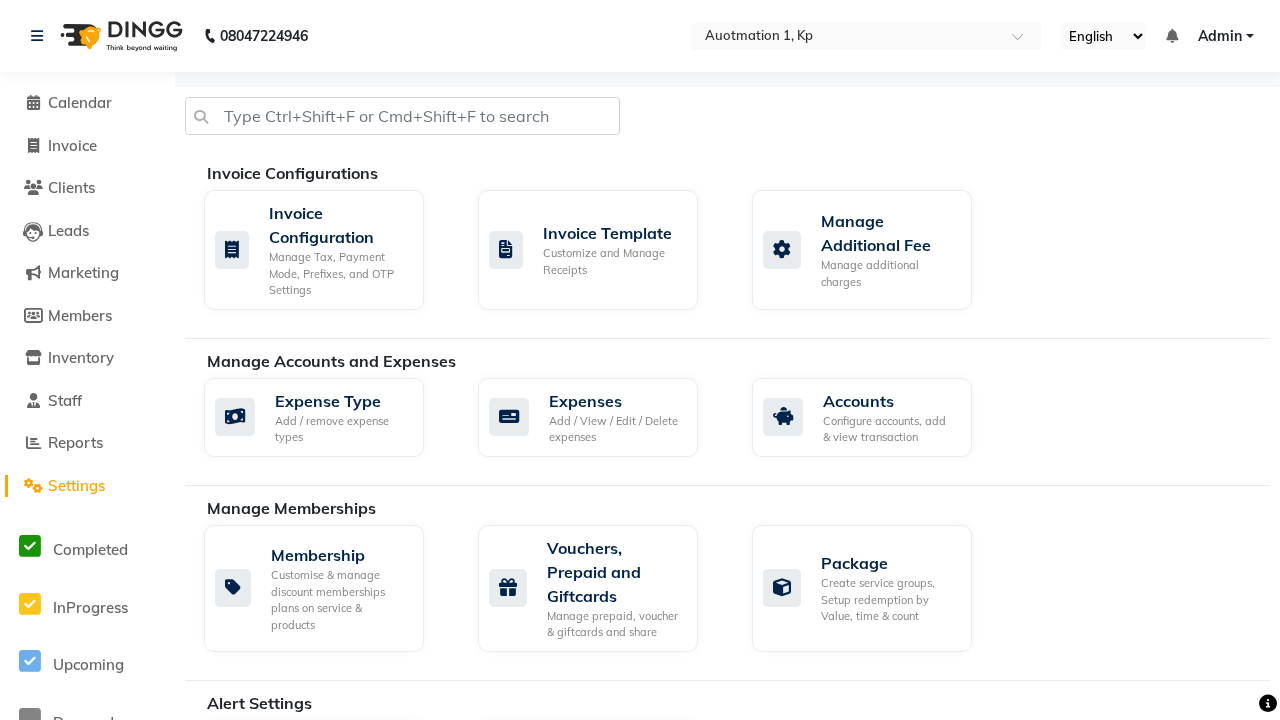 click on "Business Hours" 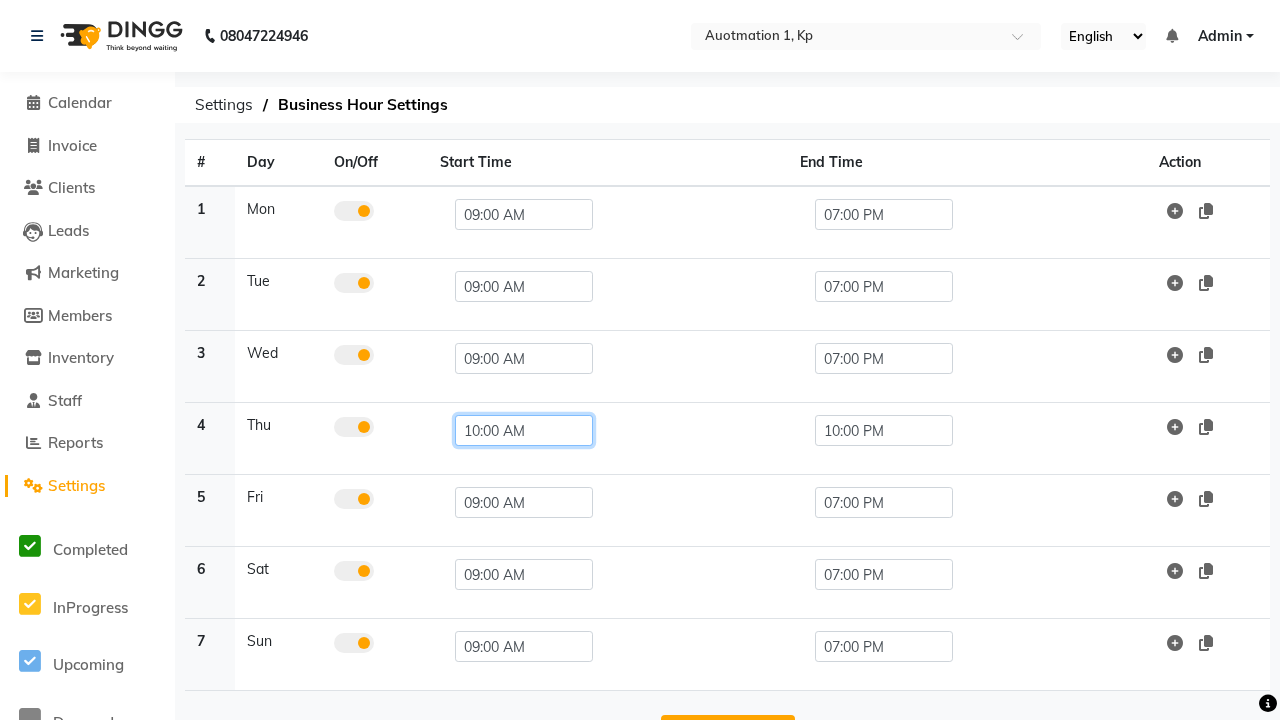 click on "10:00 AM" 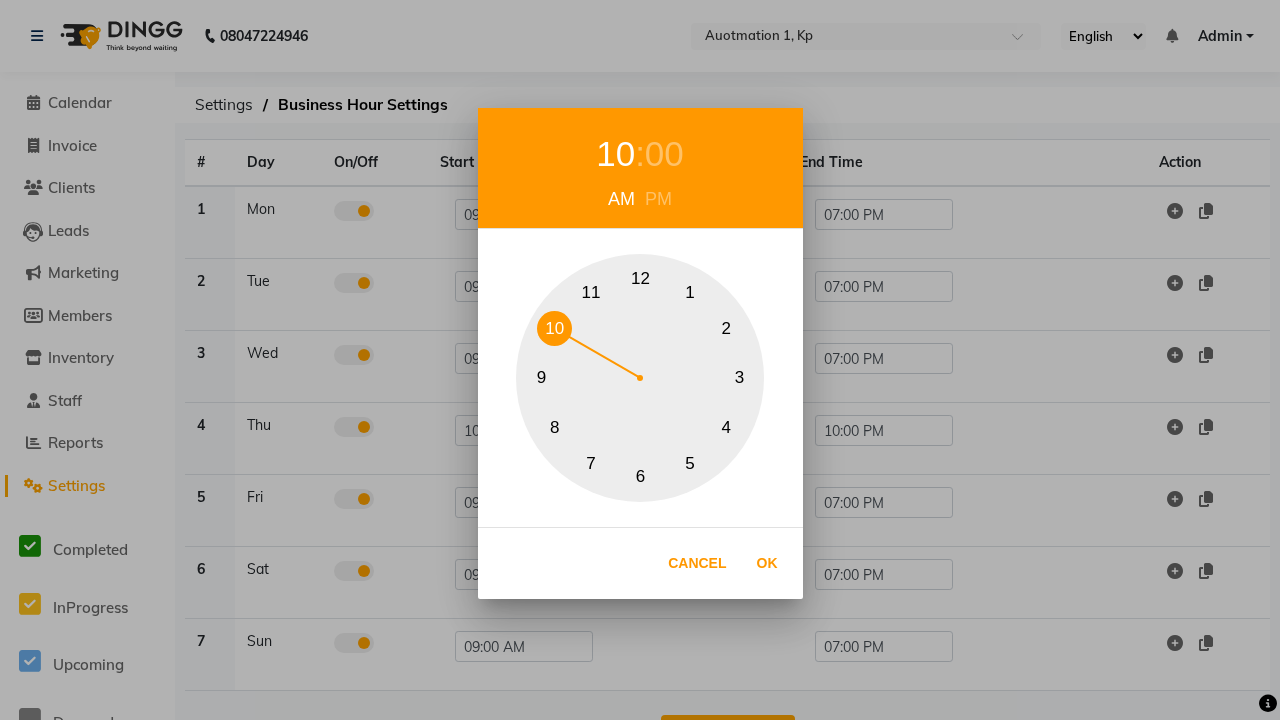 click on "9" at bounding box center (541, 378) 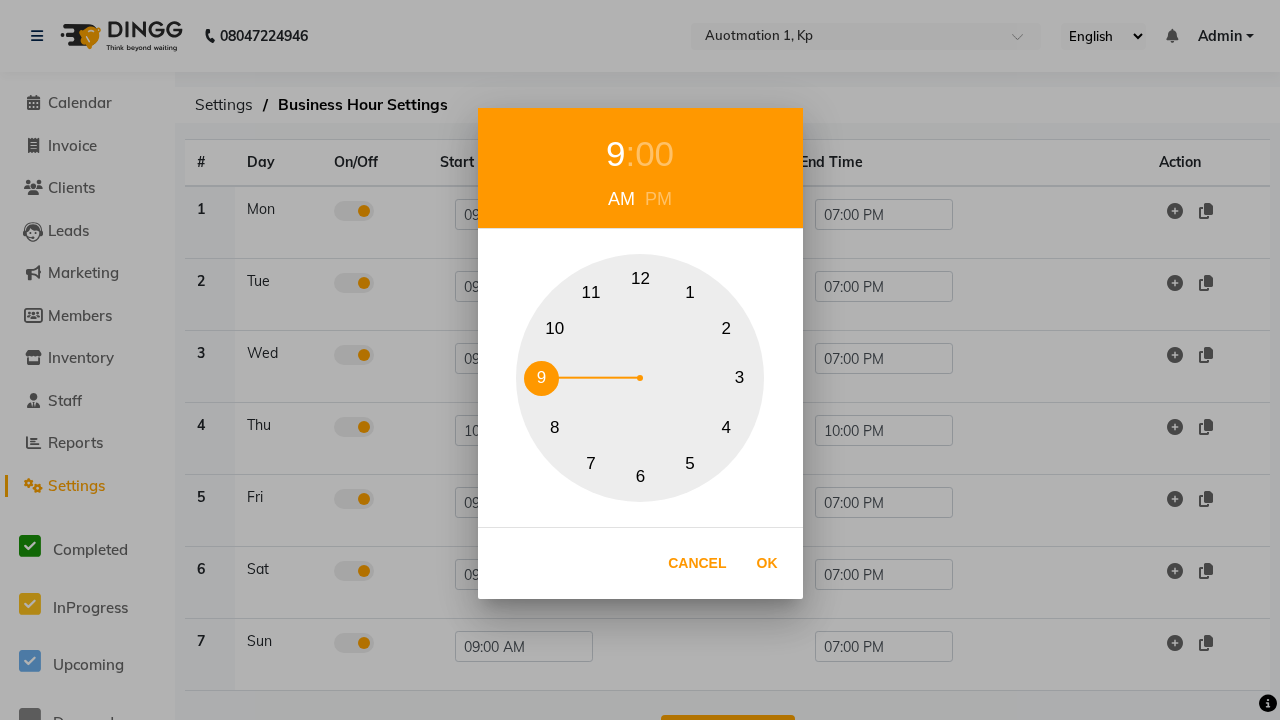 click on "00" at bounding box center (654, 154) 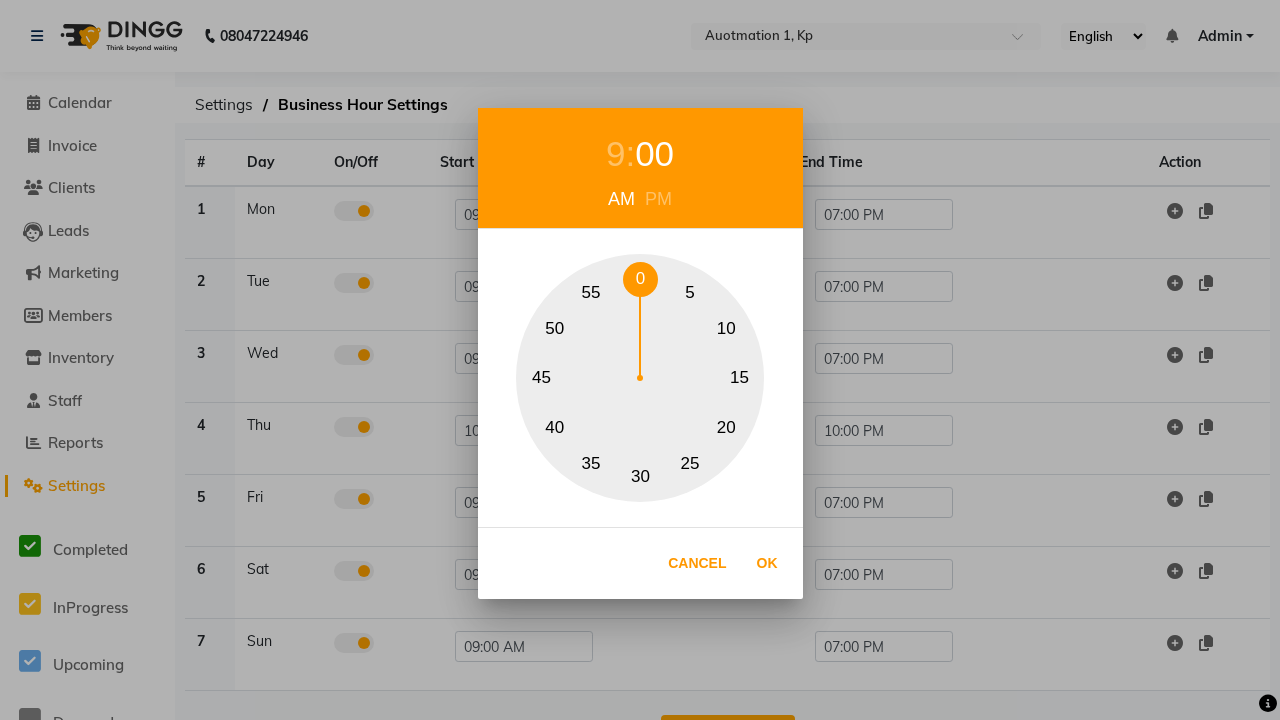 click on "0" at bounding box center [640, 279] 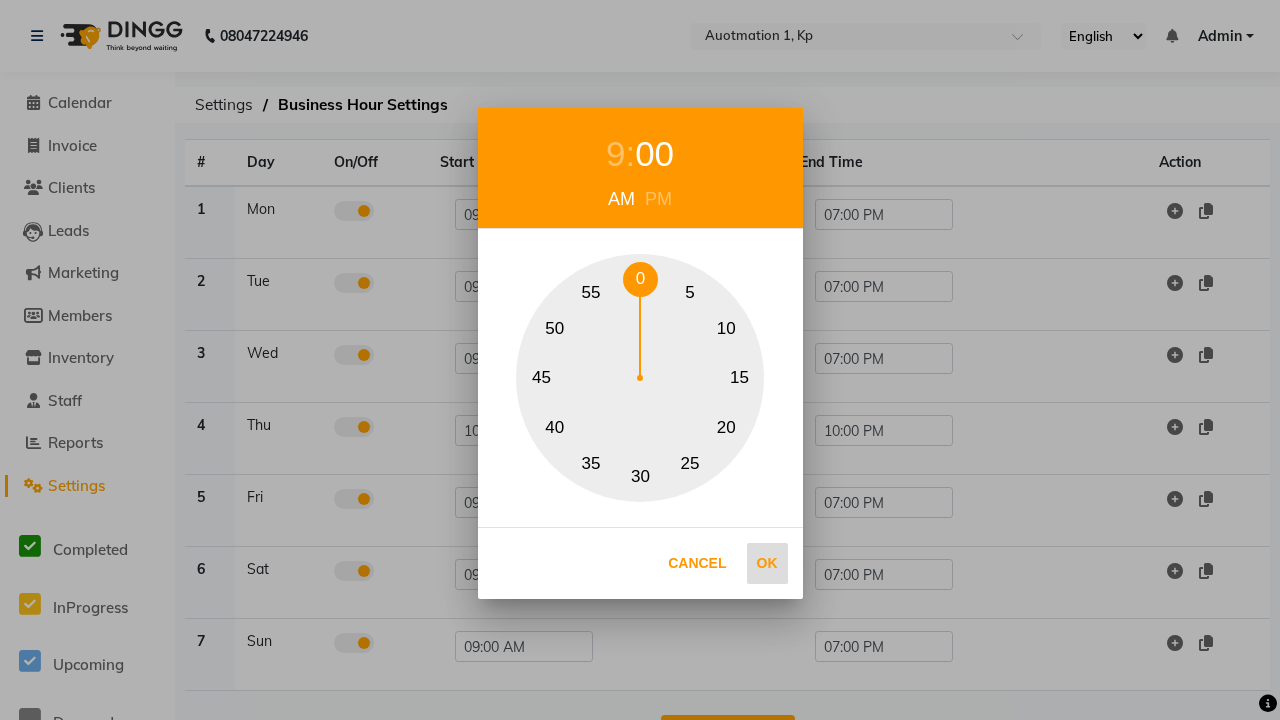 click on "Ok" at bounding box center [767, 563] 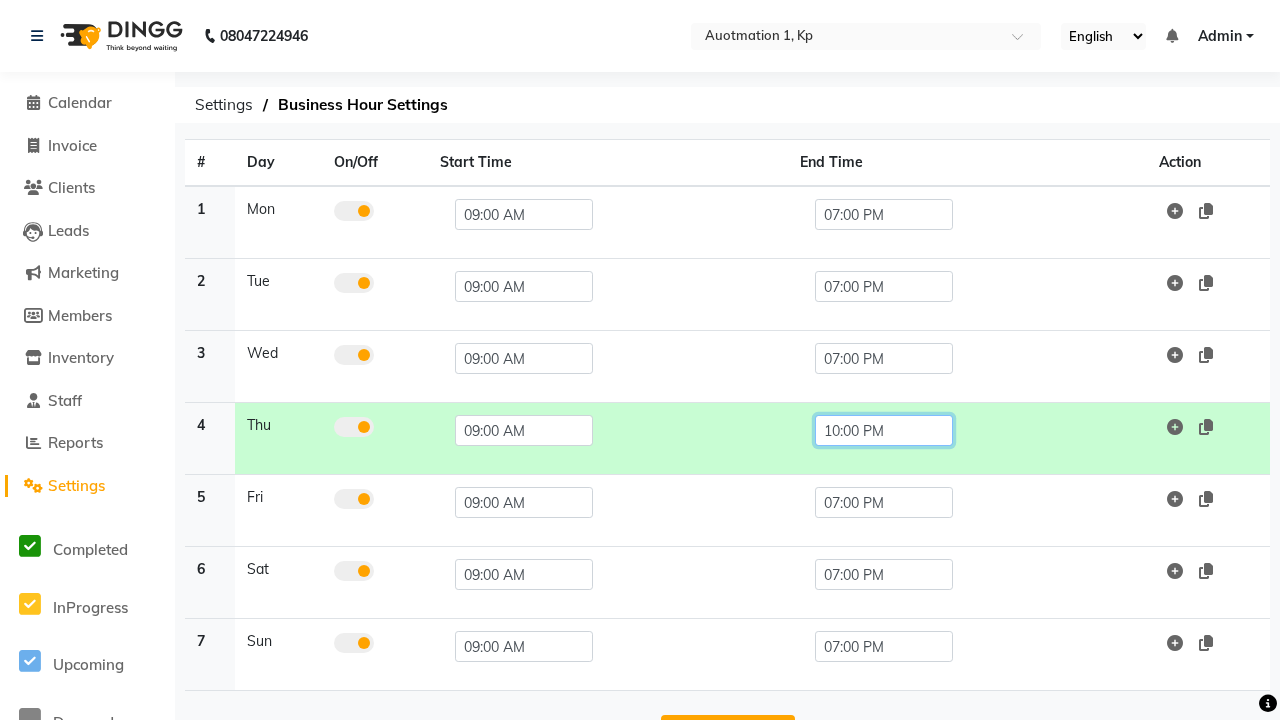 click on "10:00 PM" 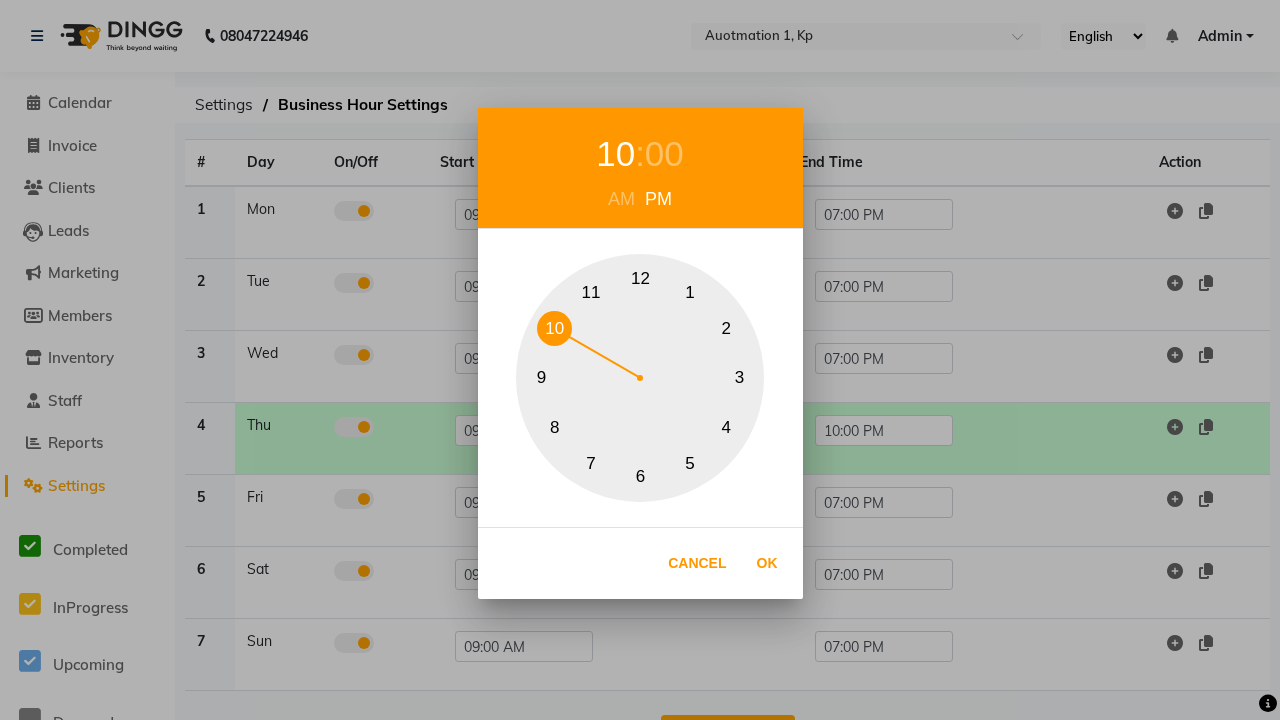 click on "7" at bounding box center [591, 463] 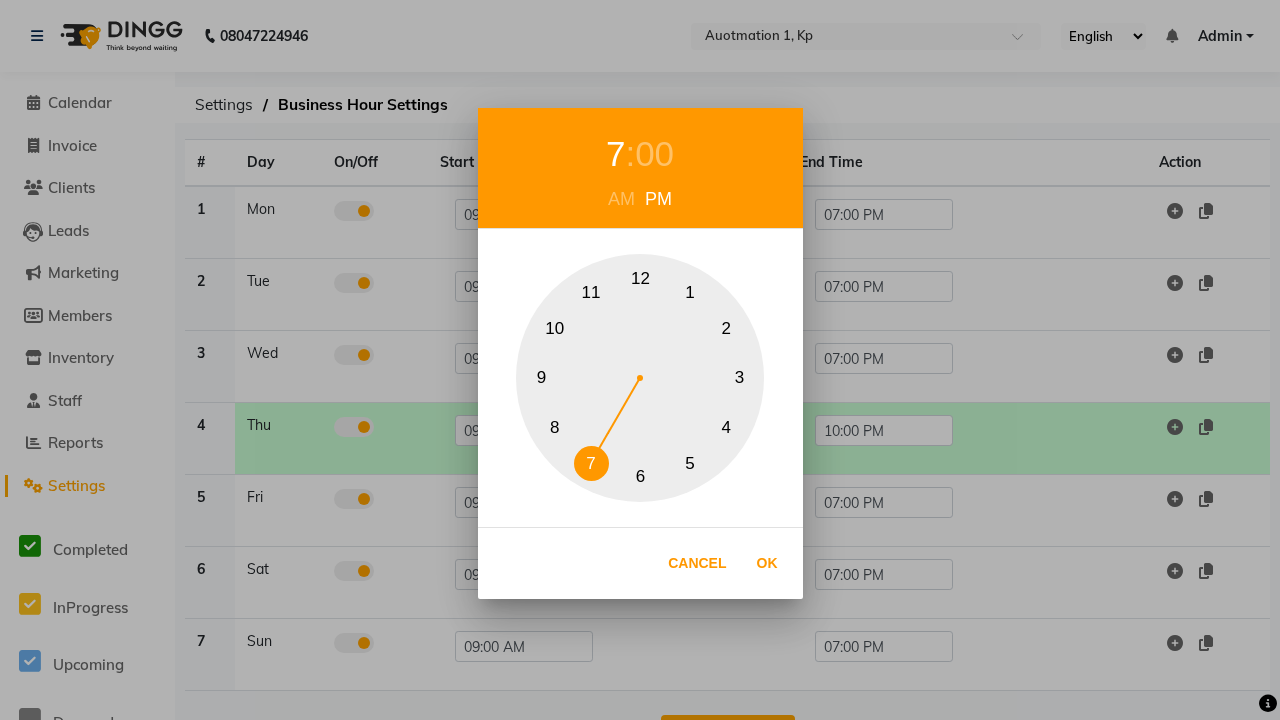 click on "00" at bounding box center [654, 154] 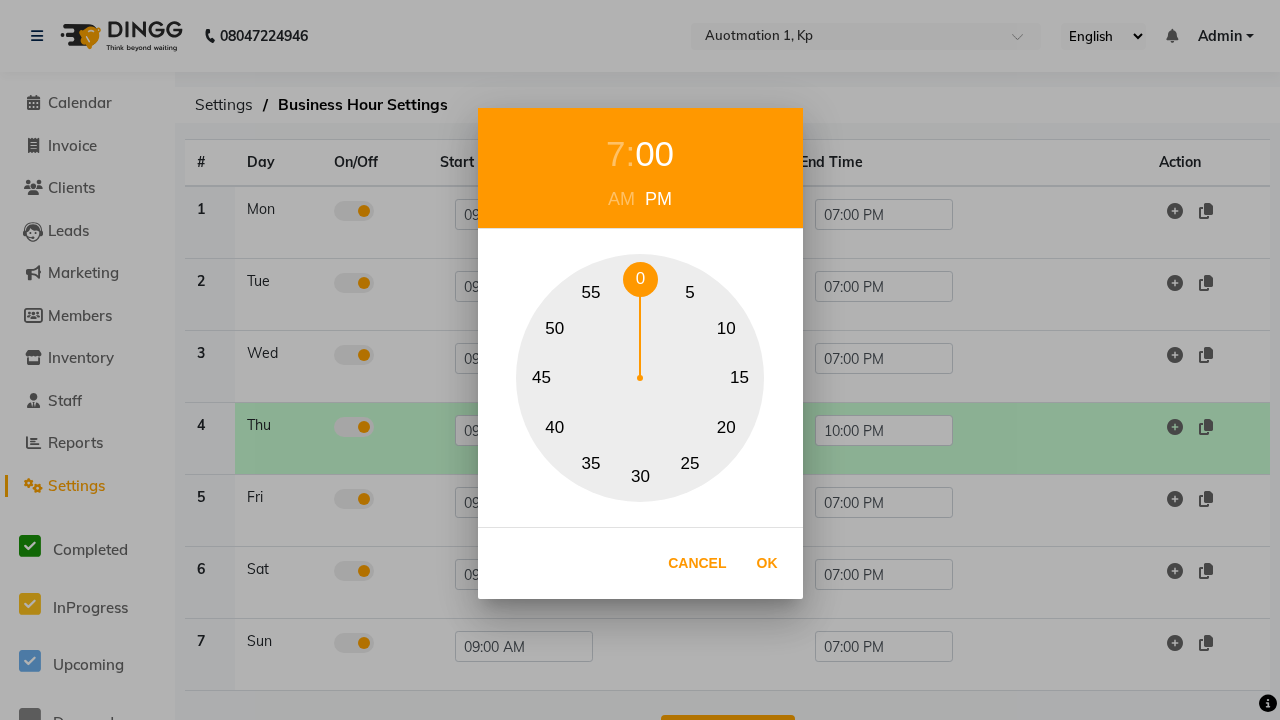 click on "0" at bounding box center (640, 279) 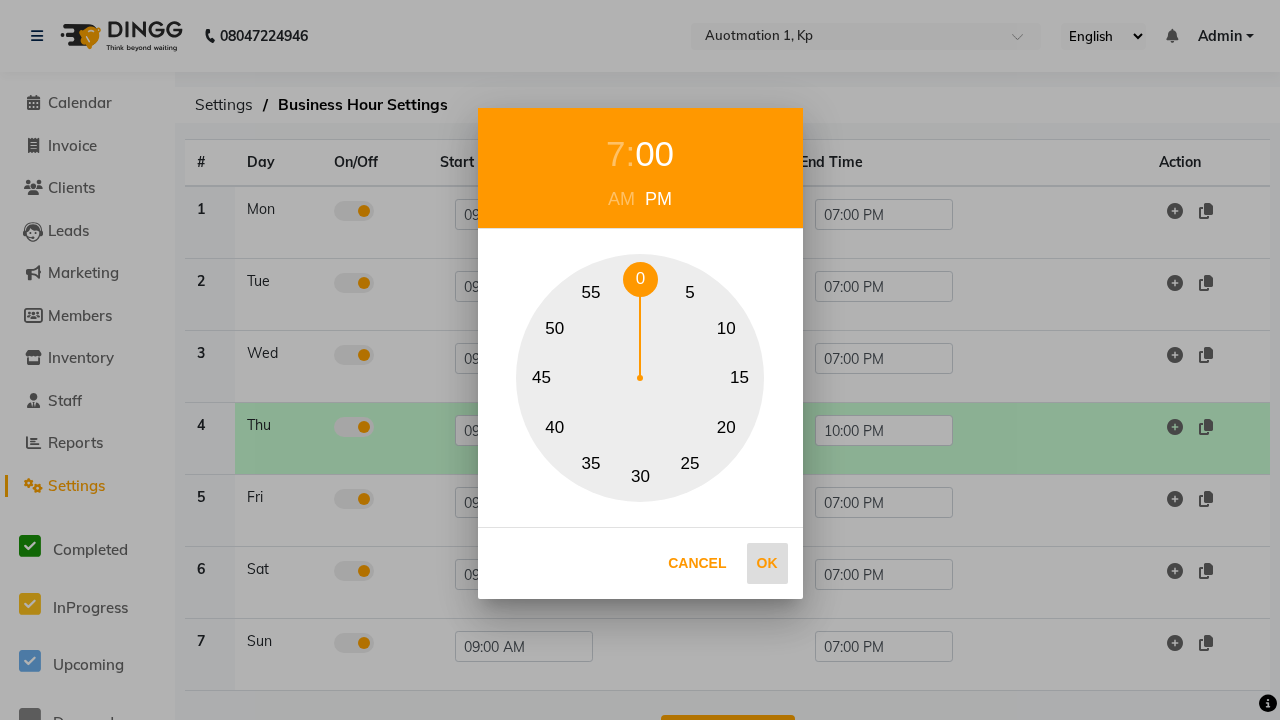 click on "Ok" at bounding box center [767, 563] 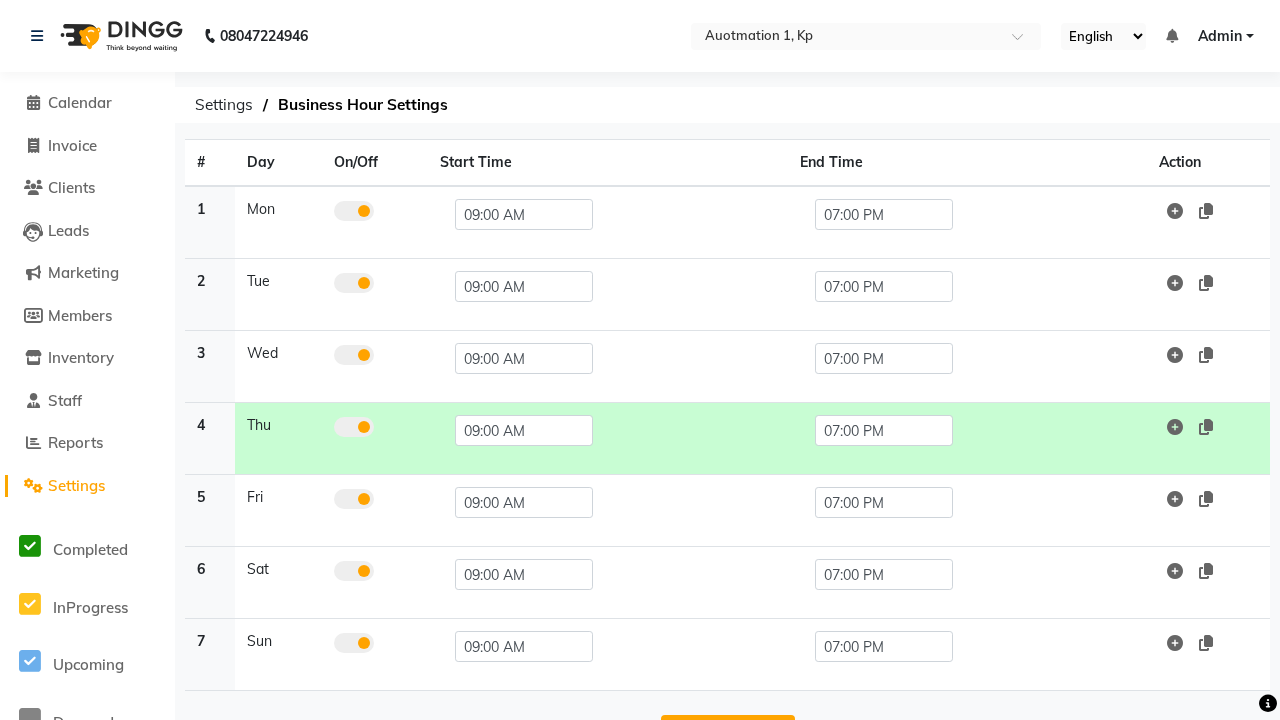 scroll, scrollTop: 33, scrollLeft: 0, axis: vertical 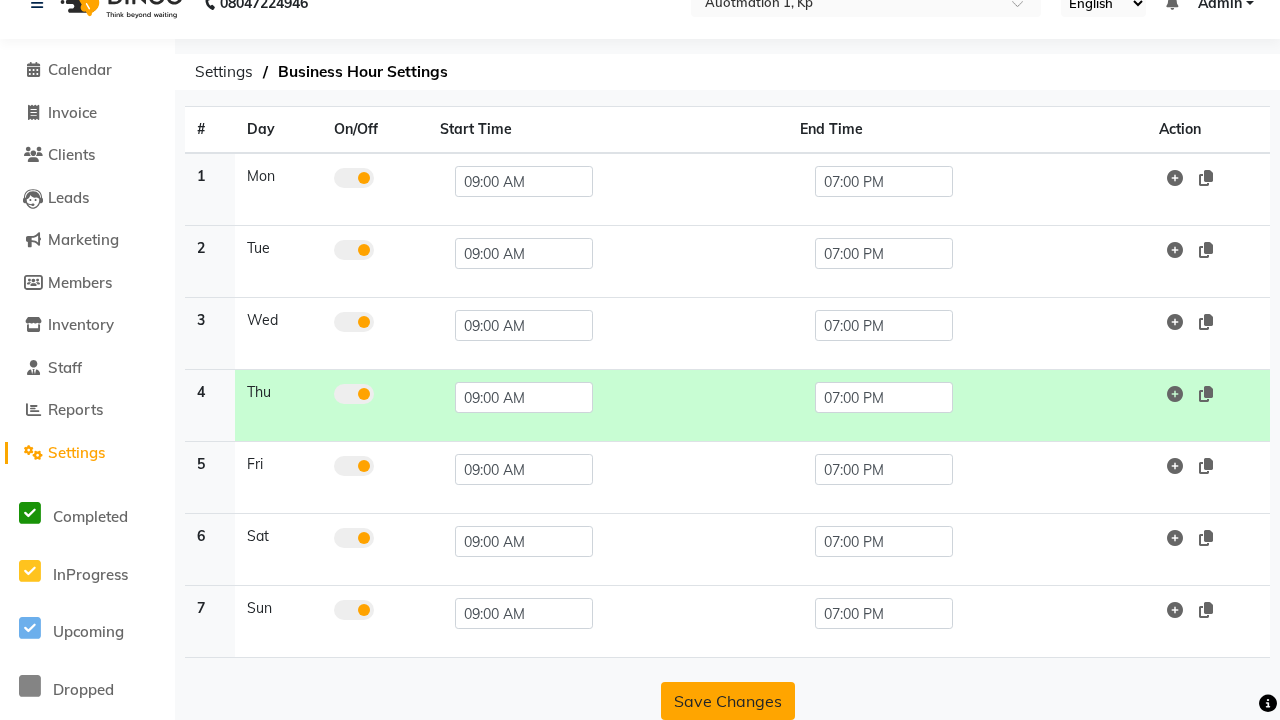 click on "Save Changes" 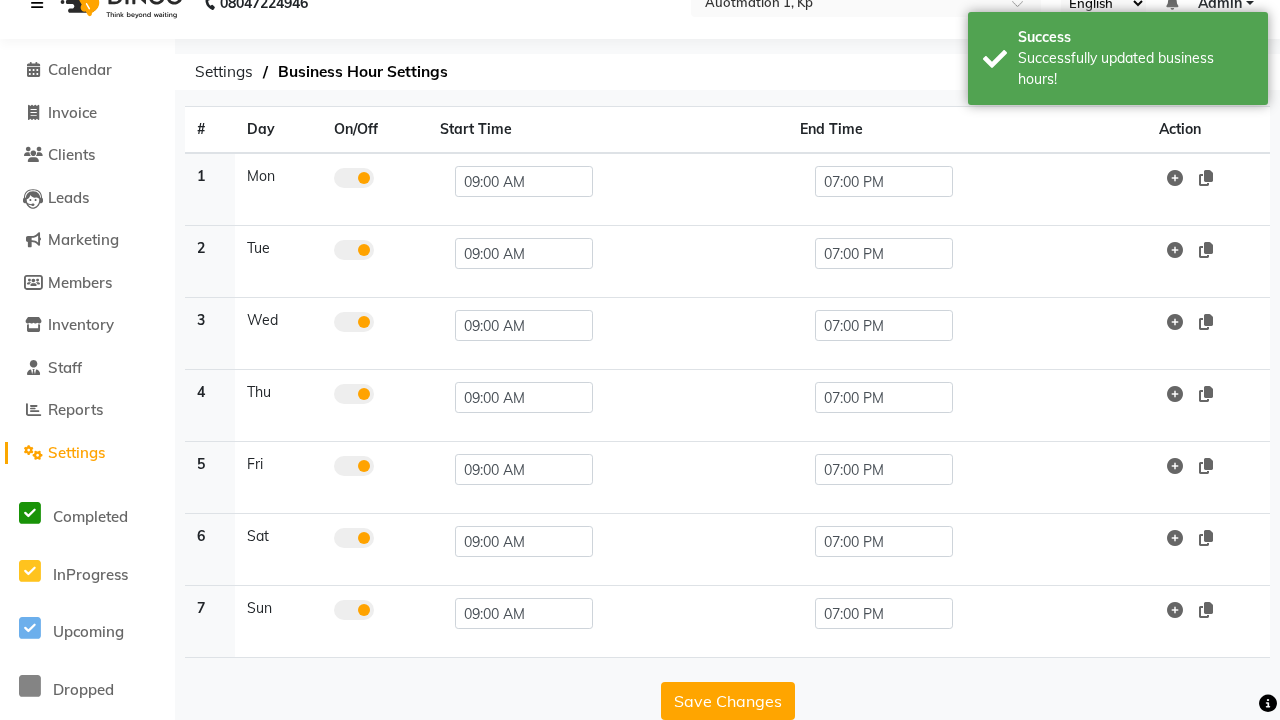 click at bounding box center [37, 3] 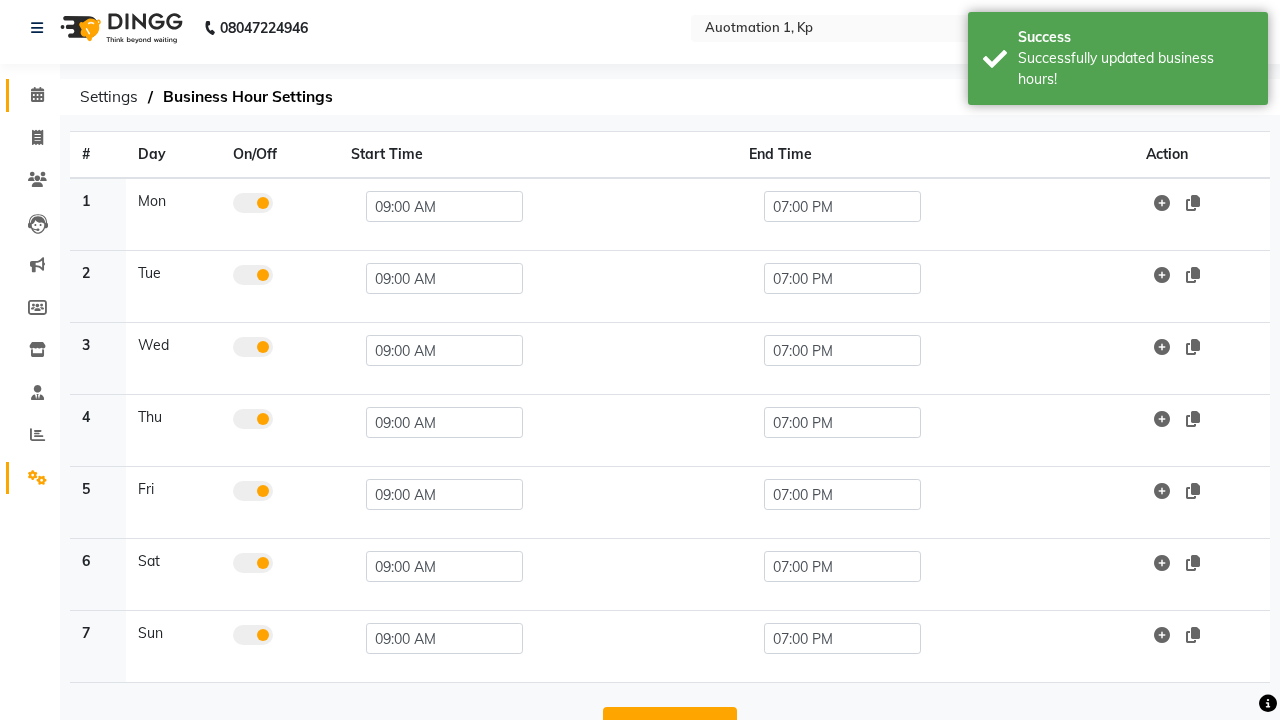 click 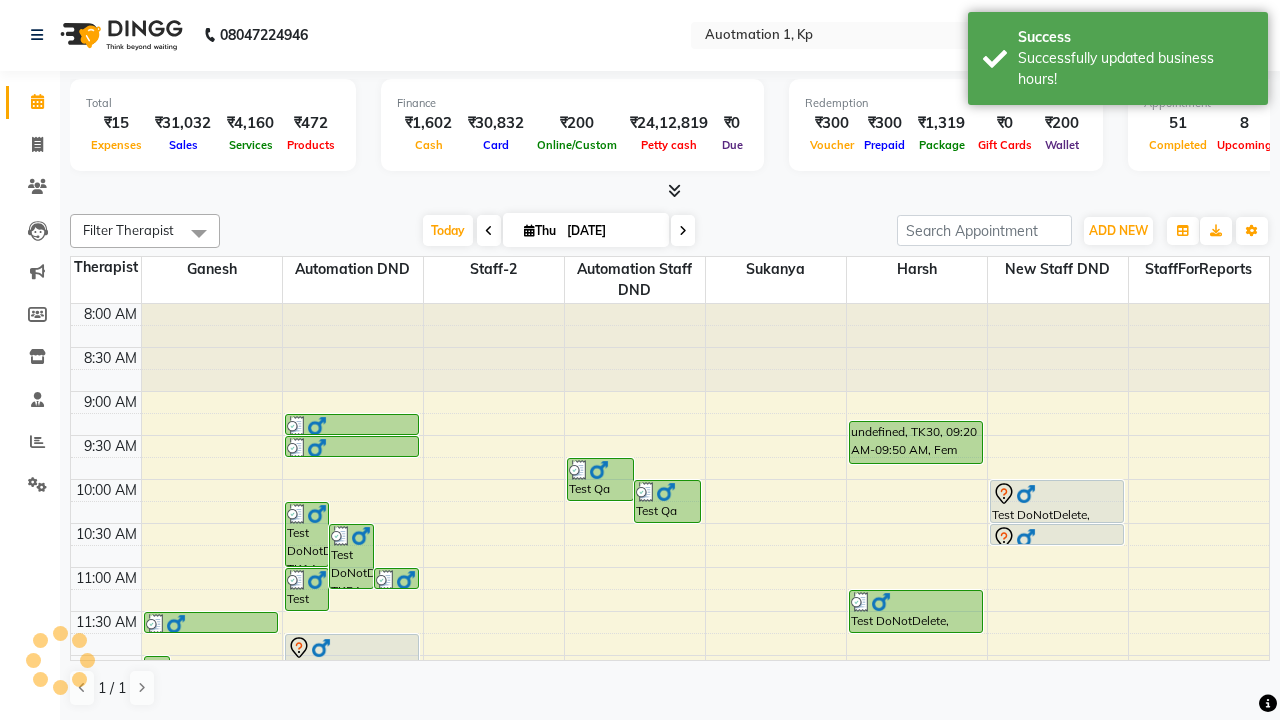scroll, scrollTop: 0, scrollLeft: 0, axis: both 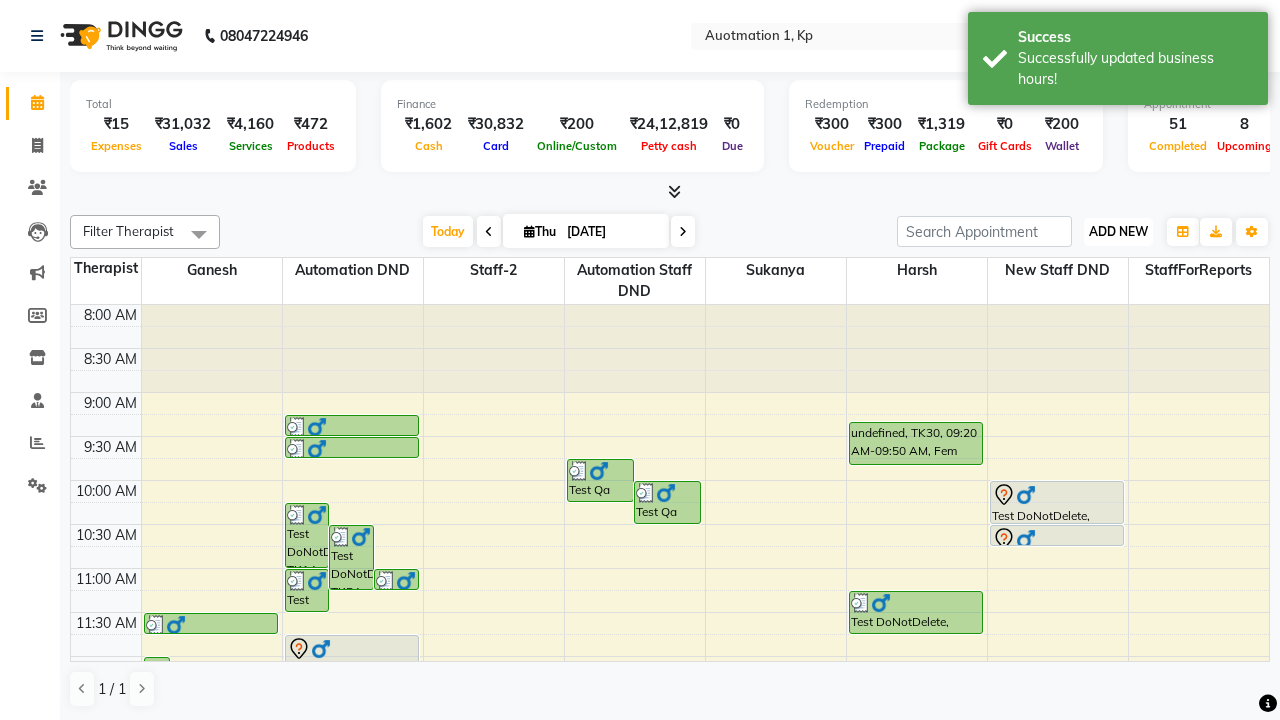click on "ADD NEW" at bounding box center (1118, 231) 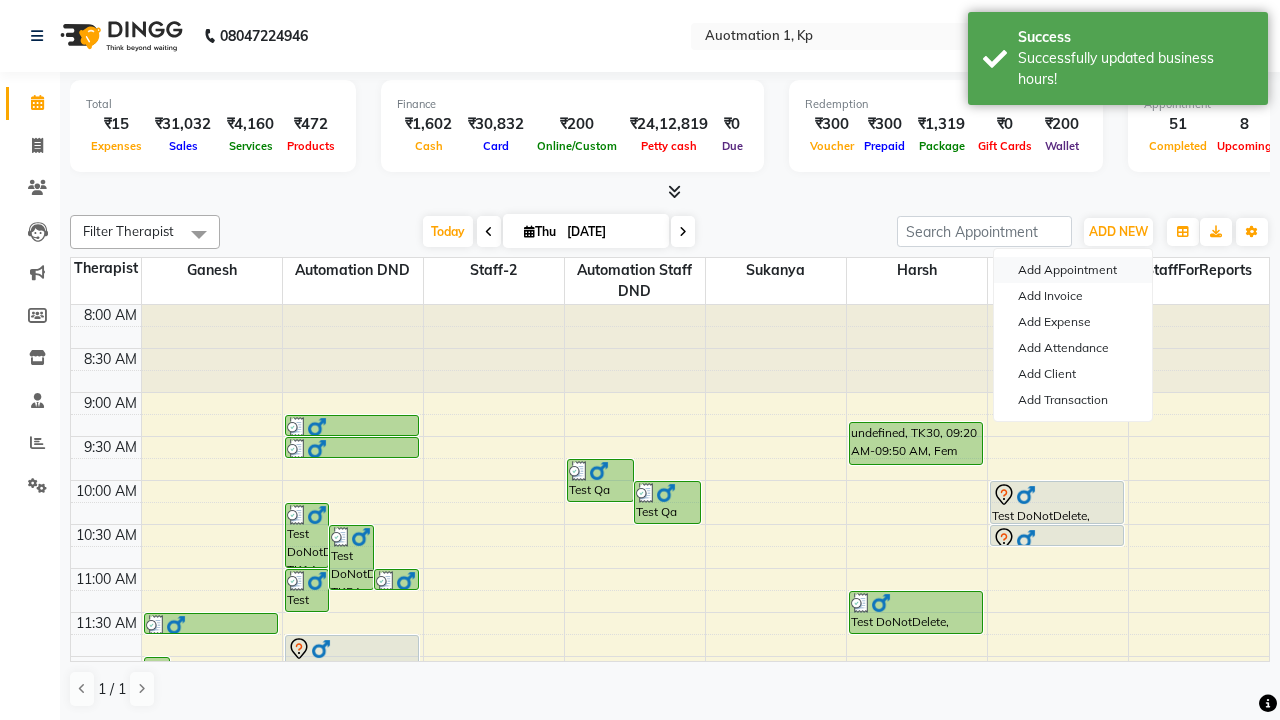 click on "Add Appointment" at bounding box center (1073, 270) 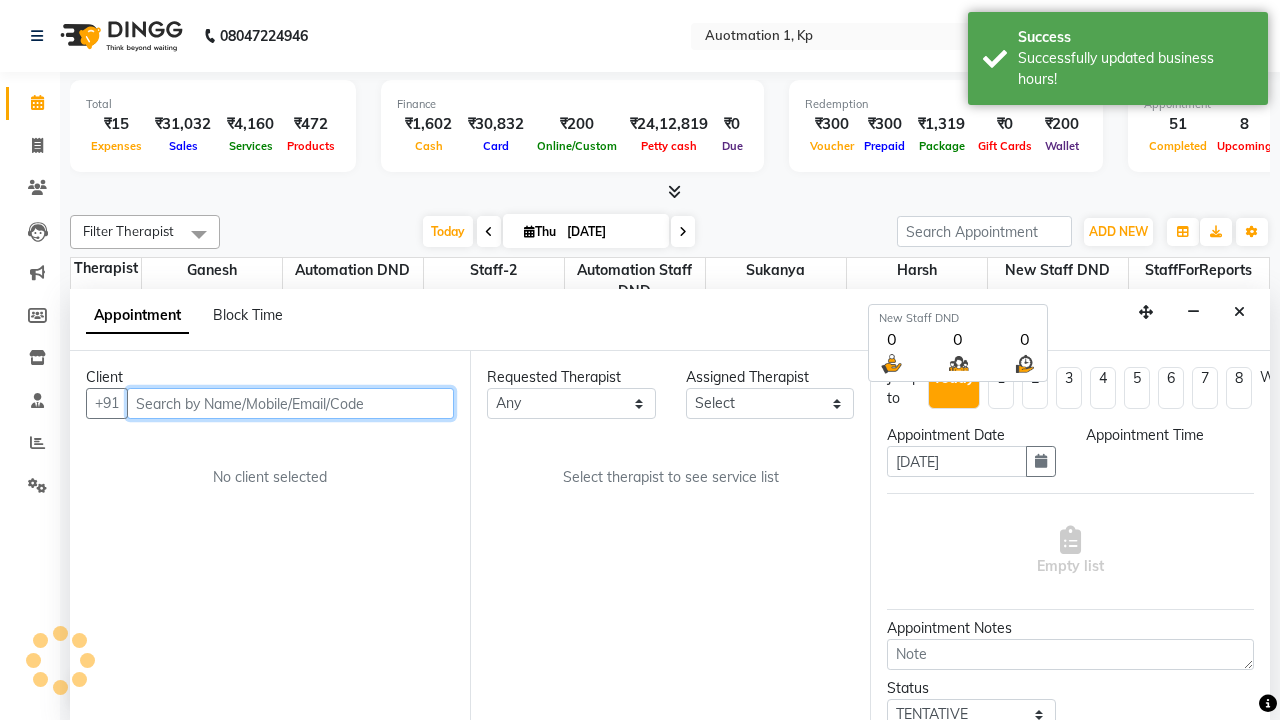 scroll, scrollTop: 1, scrollLeft: 0, axis: vertical 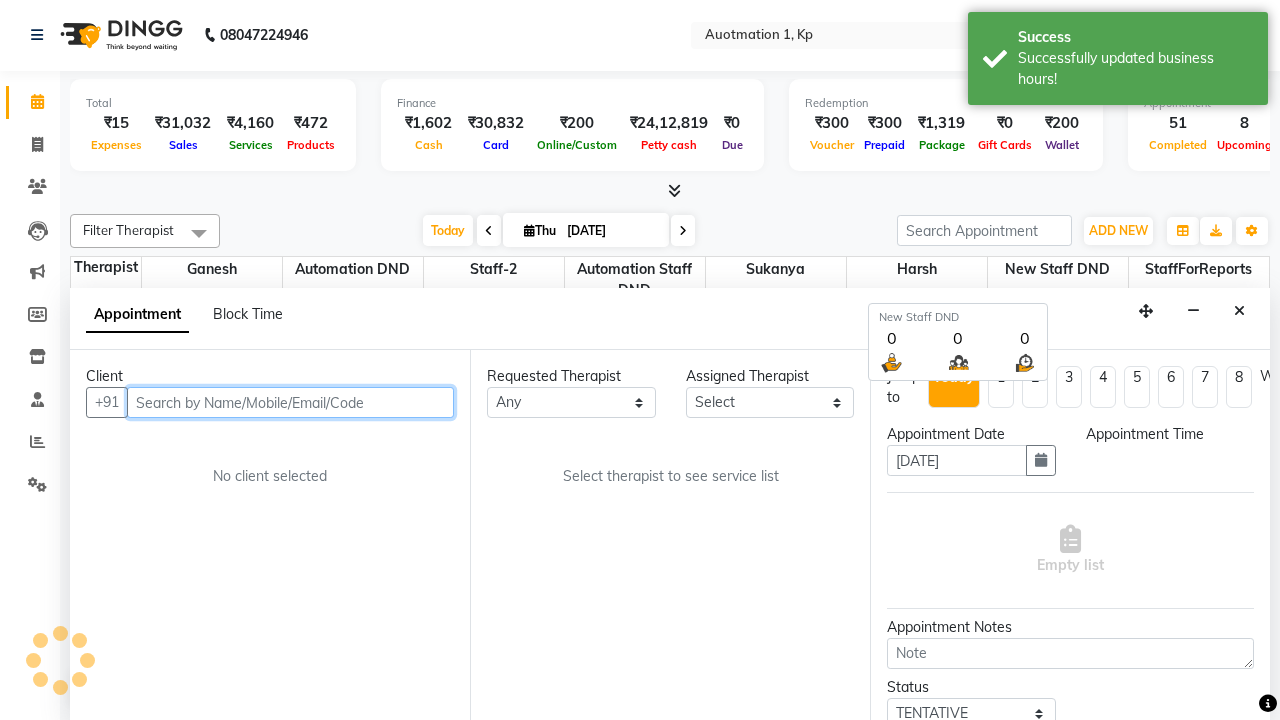 select on "540" 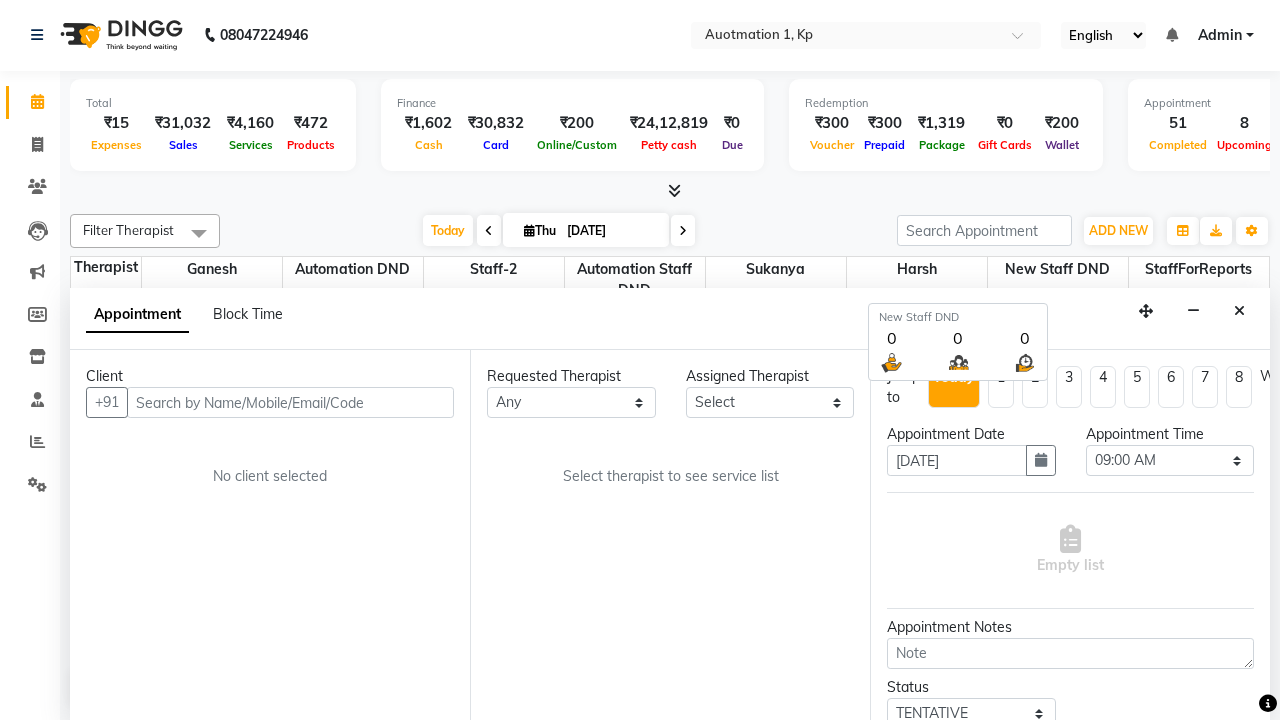 click on "Admin" at bounding box center (1220, 35) 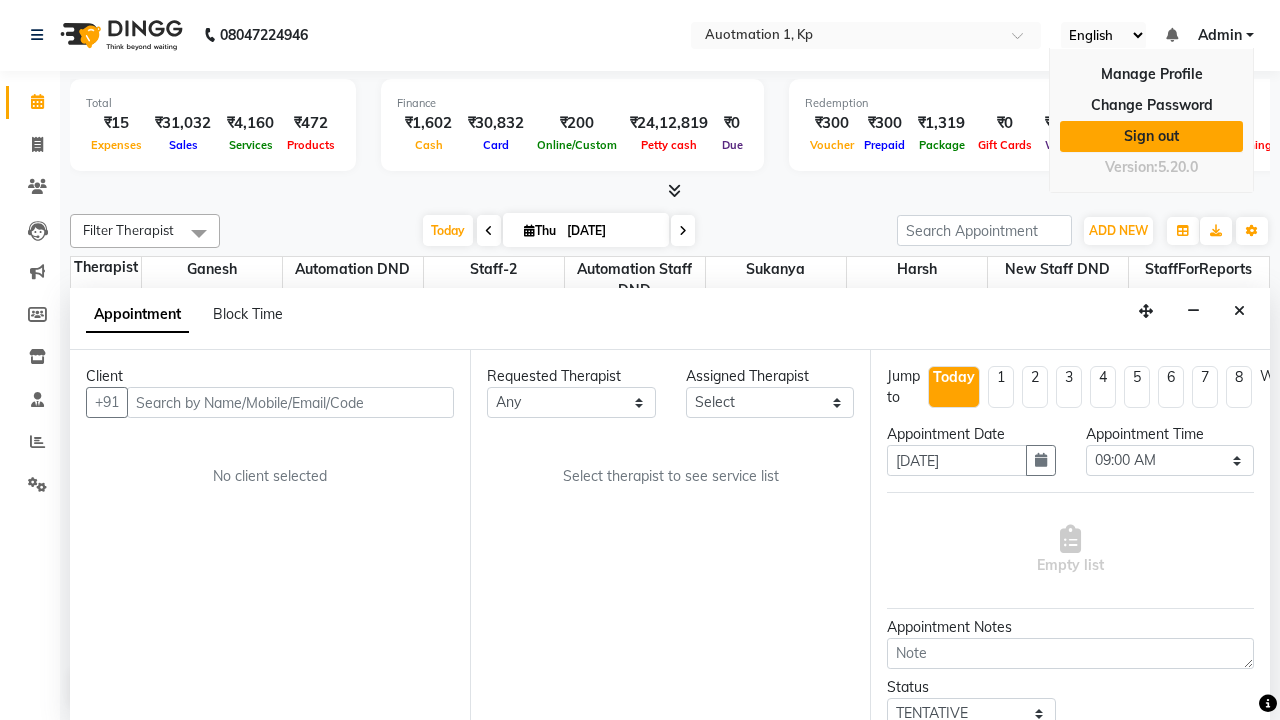 click on "Sign out" at bounding box center [1151, 136] 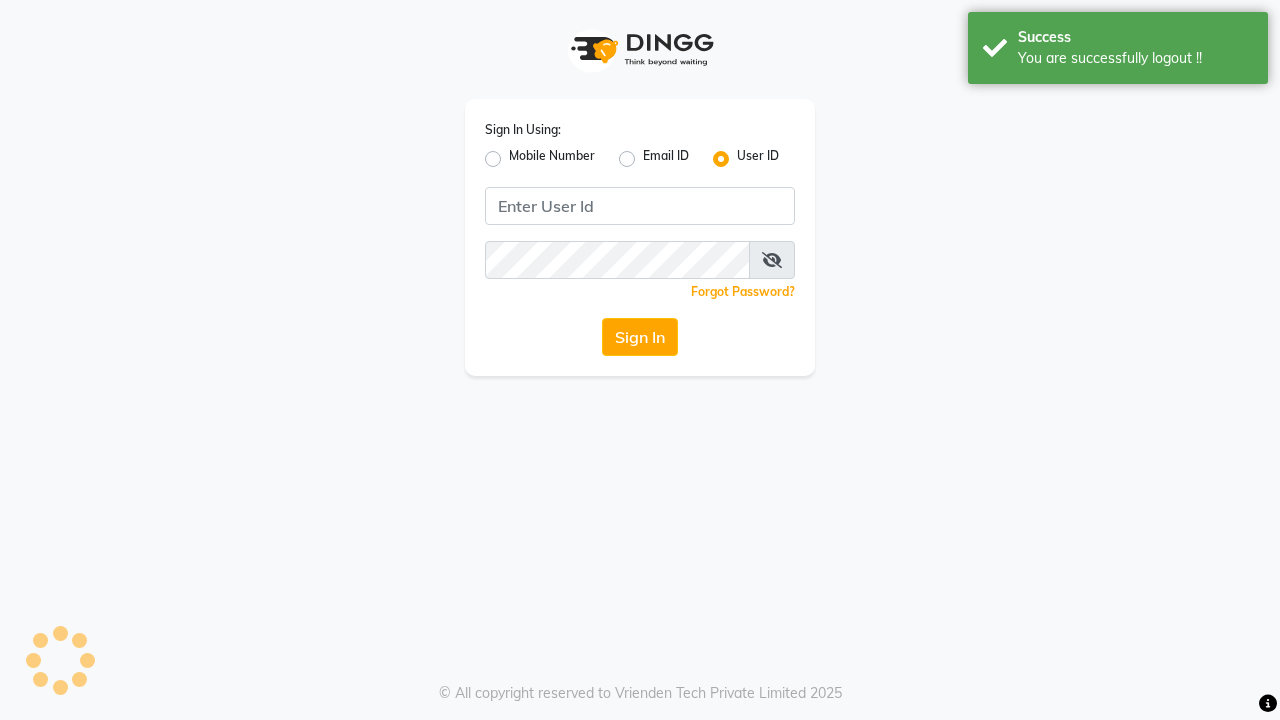 scroll, scrollTop: 0, scrollLeft: 0, axis: both 